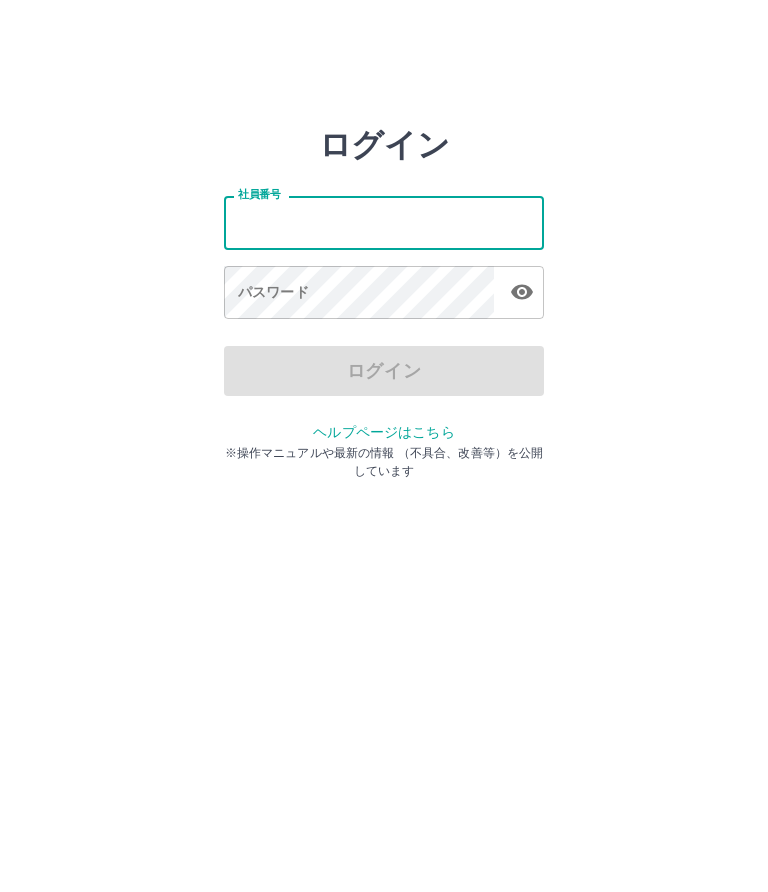 scroll, scrollTop: 0, scrollLeft: 0, axis: both 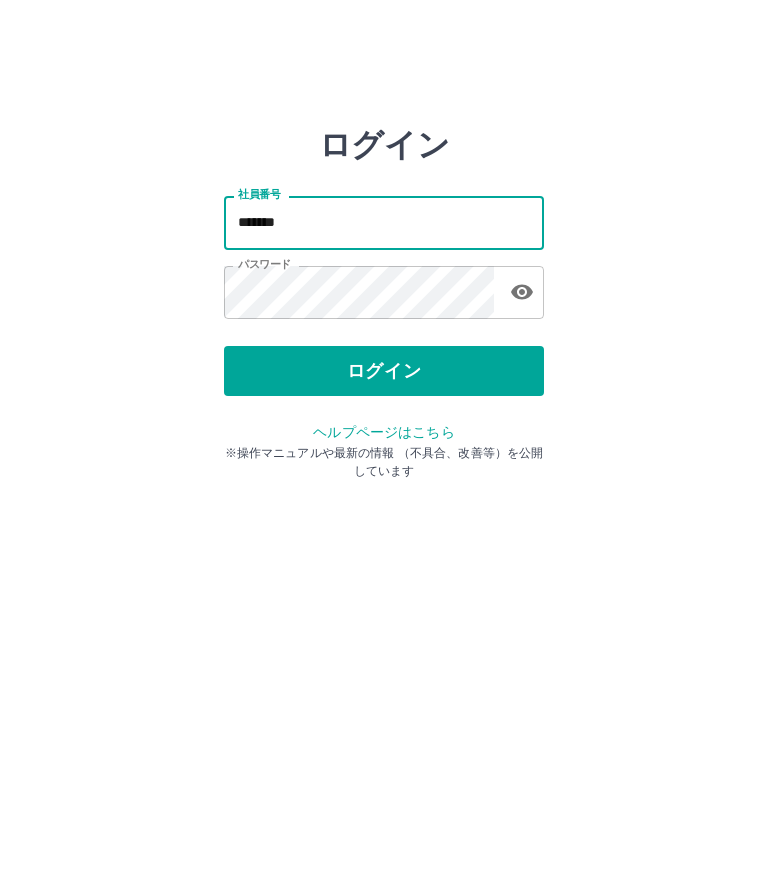click on "*******" at bounding box center (384, 222) 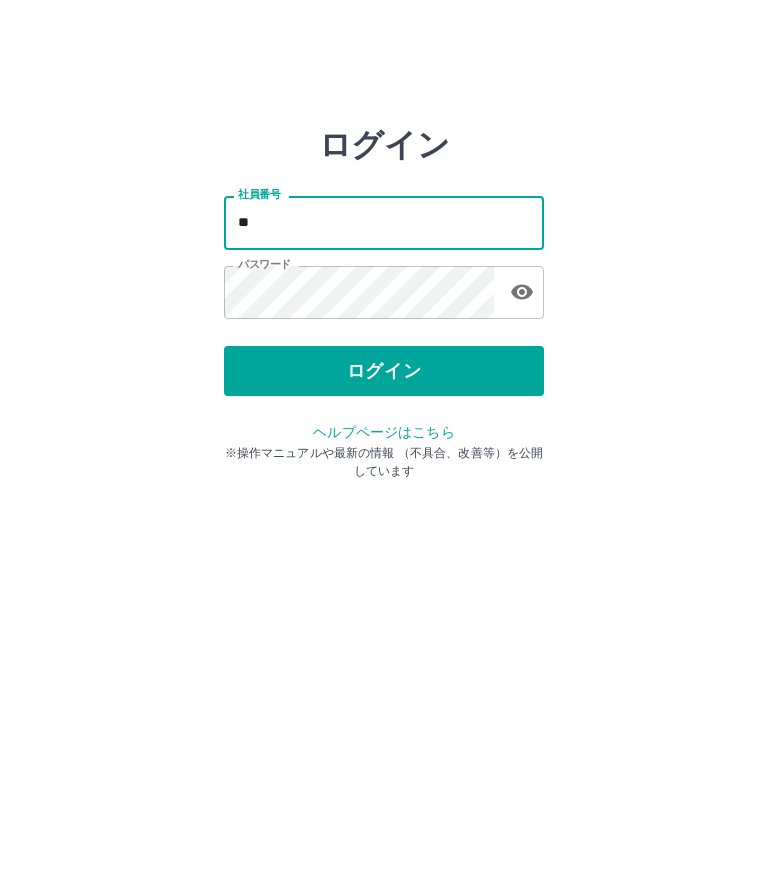 type on "*" 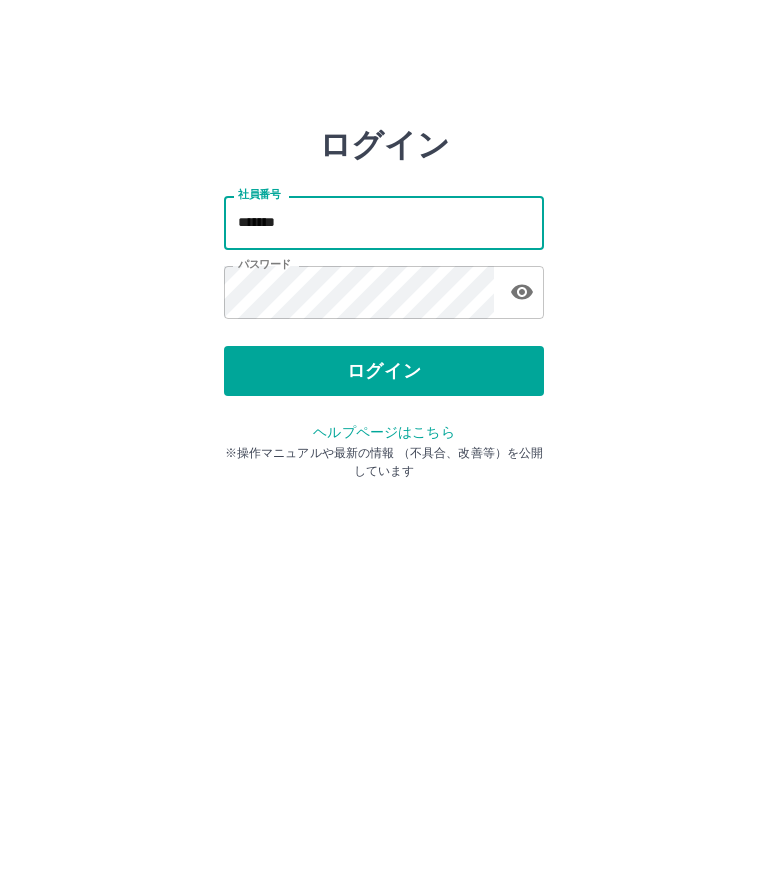 type on "*******" 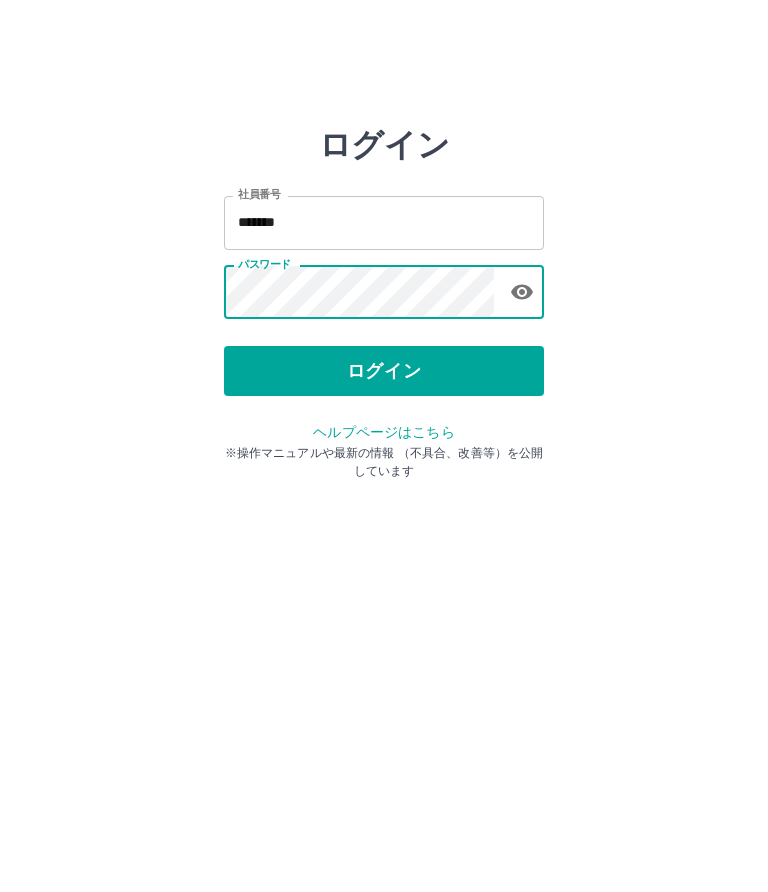 click on "ログイン" at bounding box center (384, 371) 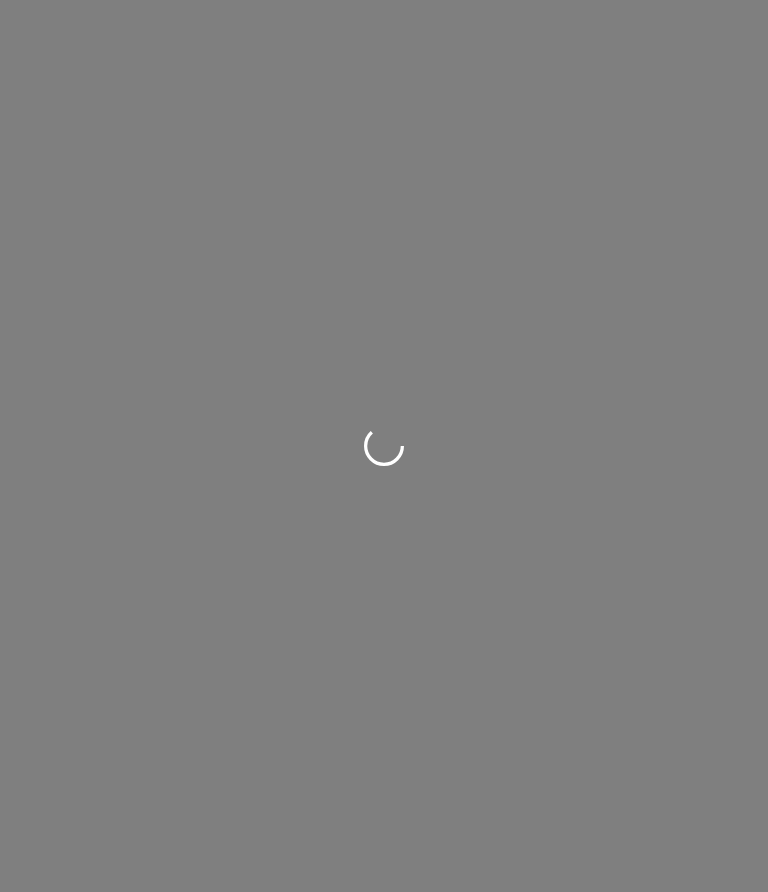 scroll, scrollTop: 0, scrollLeft: 0, axis: both 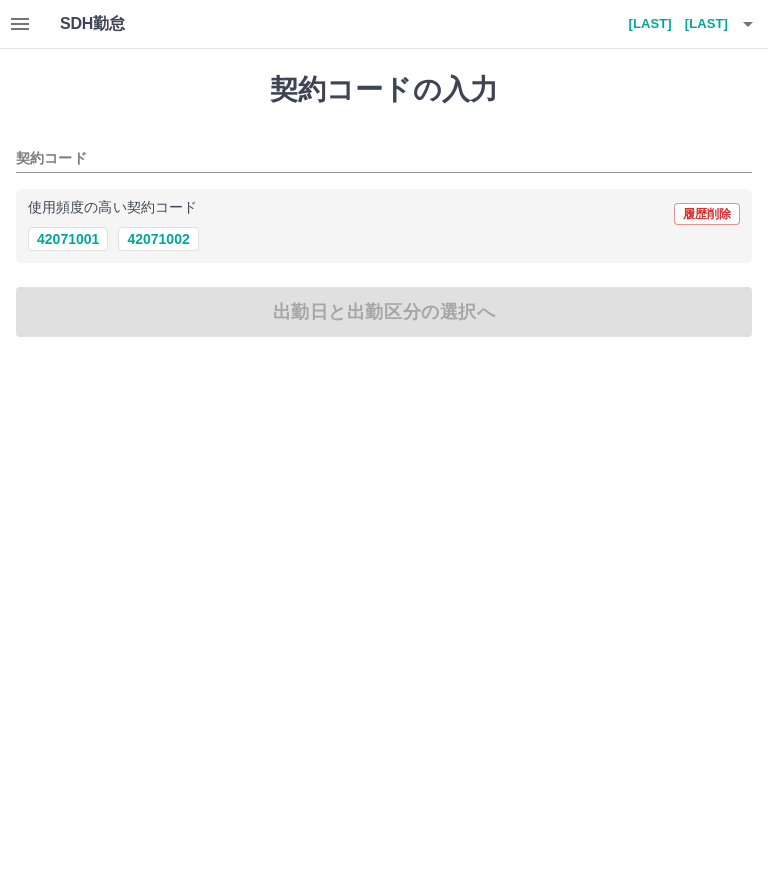 click on "42071002" at bounding box center [158, 239] 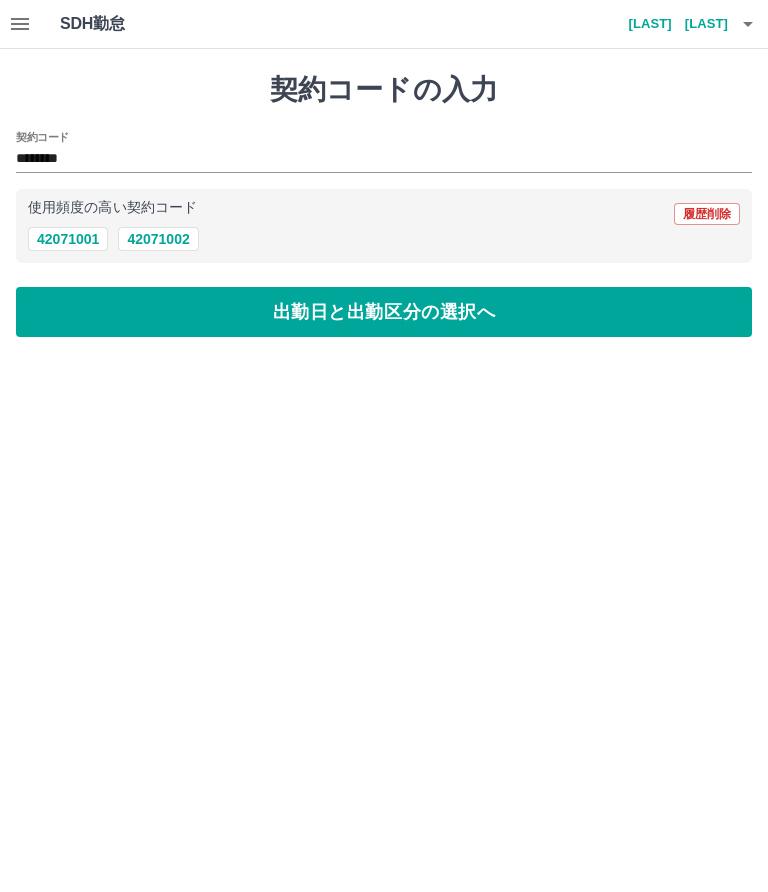 click on "出勤日と出勤区分の選択へ" at bounding box center [384, 312] 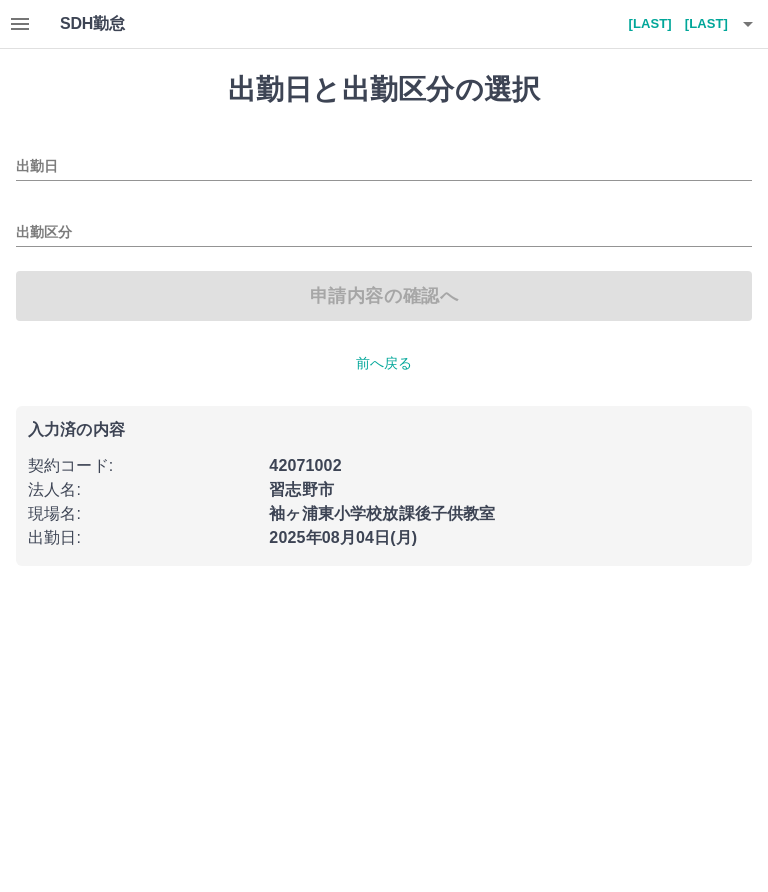 type on "**********" 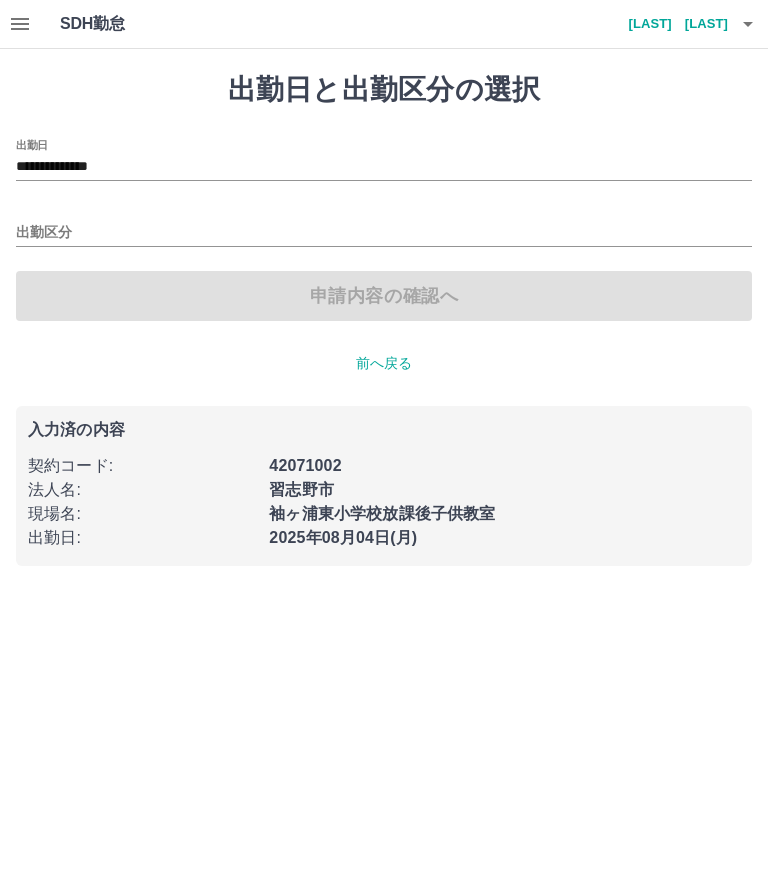 click on "出勤区分" at bounding box center (384, 233) 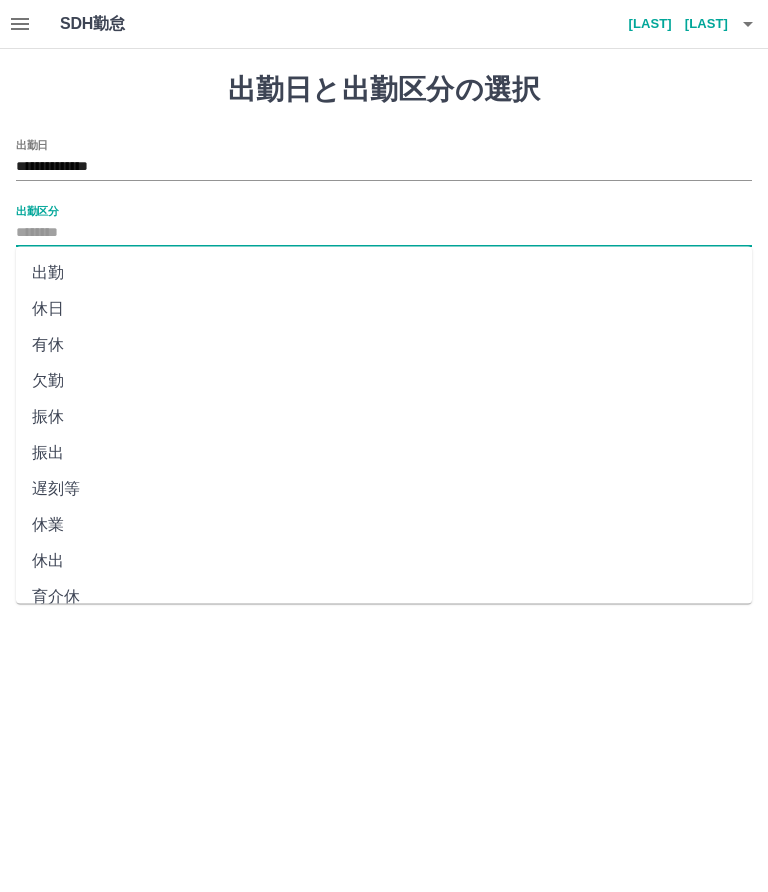 click on "出勤" at bounding box center [384, 273] 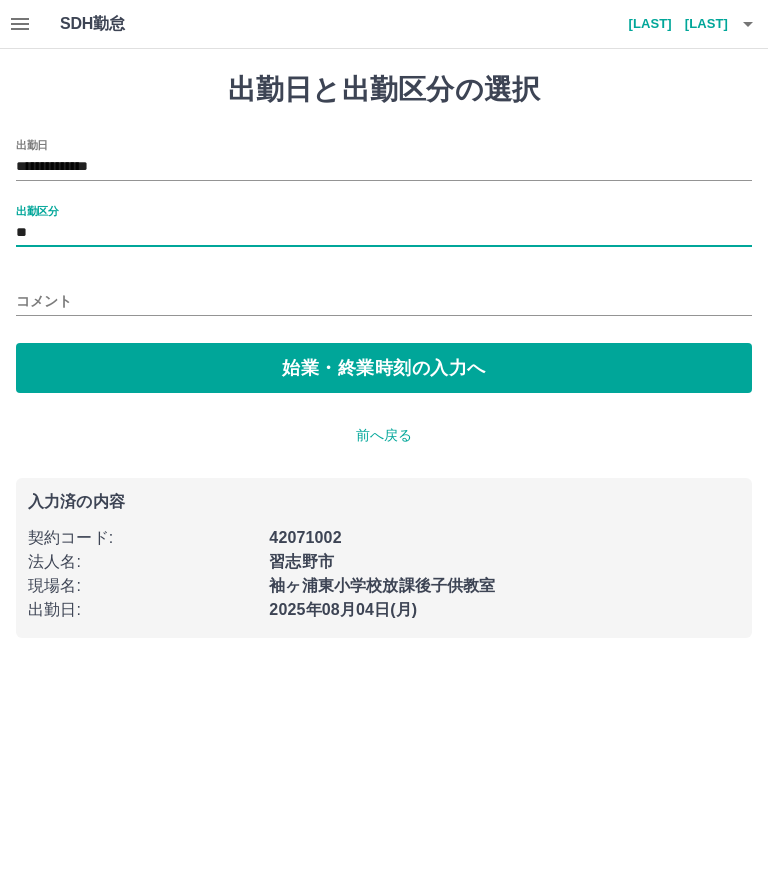 click on "始業・終業時刻の入力へ" at bounding box center [384, 368] 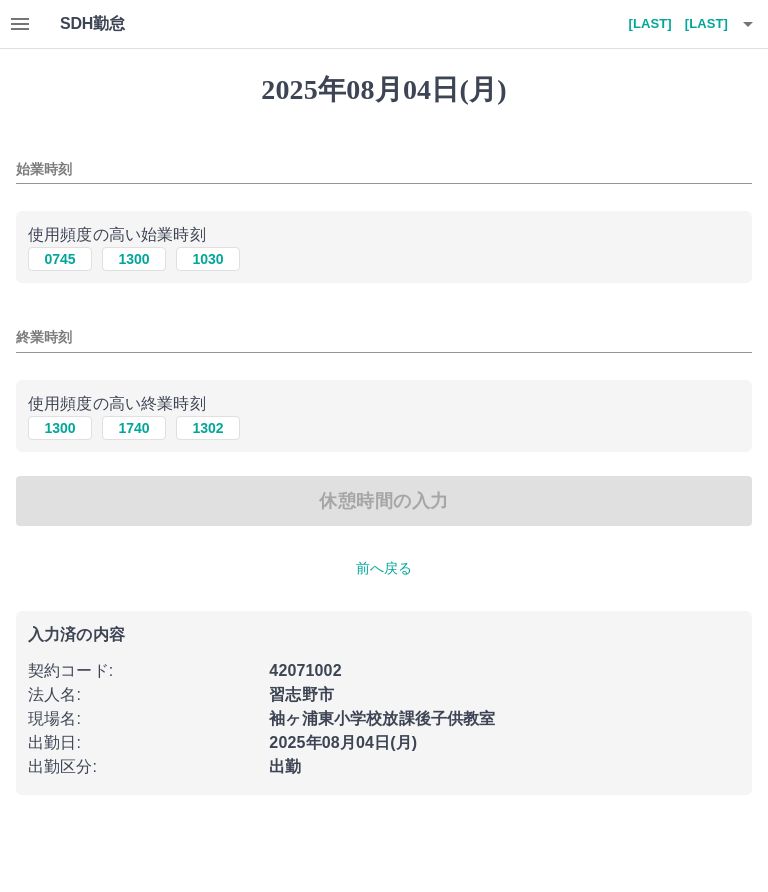 click on "0745" at bounding box center (60, 259) 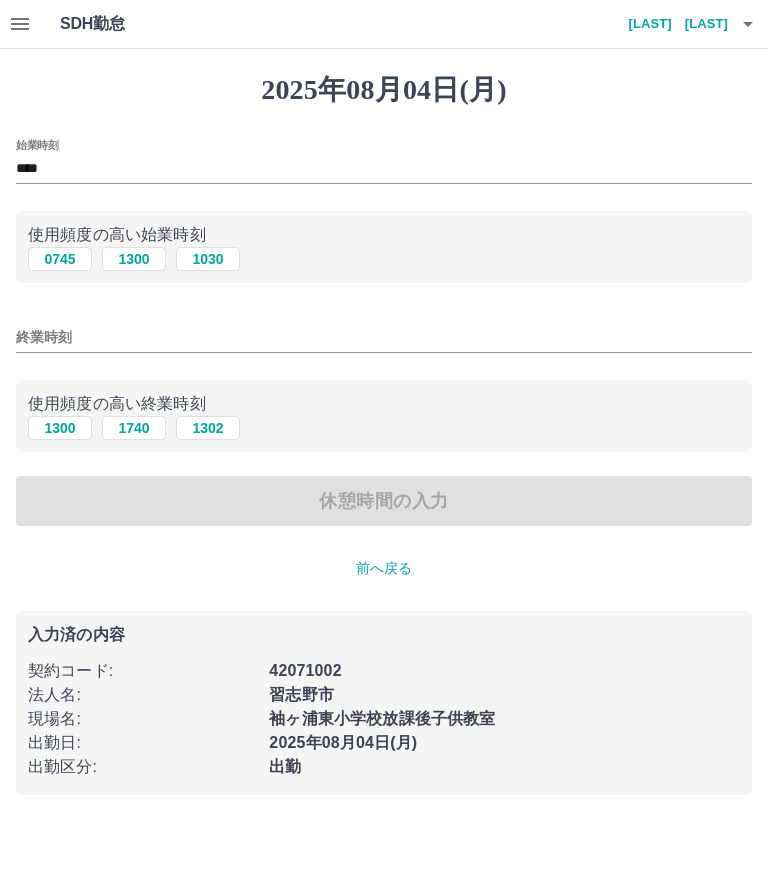 click on "SDH勤怠 立花　知子 2025年08月04日(月) 始業時刻 **** 使用頻度の高い始業時刻 0745 1300 1030 終業時刻 使用頻度の高い終業時刻 1300 1740 1302 休憩時間の入力 前へ戻る 入力済の内容 契約コード : 42071002 法人名 : 習志野市 現場名 : 袖ヶ浦東小学校放課後子供教室 出勤日 : 2025年08月04日(月) 出勤区分 : 出勤 SDH勤怠" at bounding box center [384, 409] 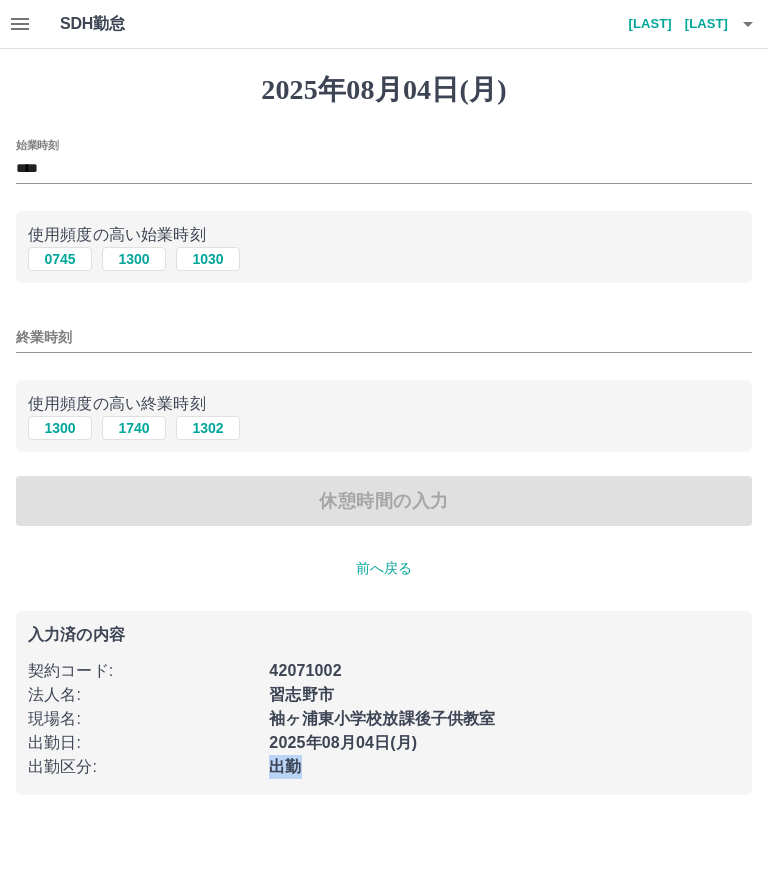 click on "終業時刻" at bounding box center (384, 337) 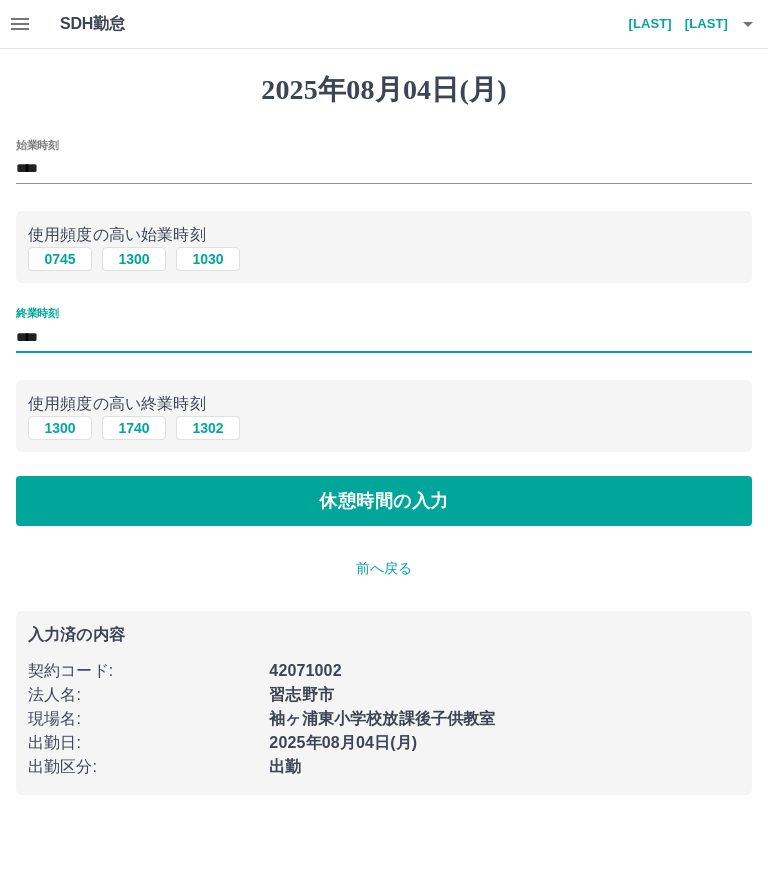 type on "****" 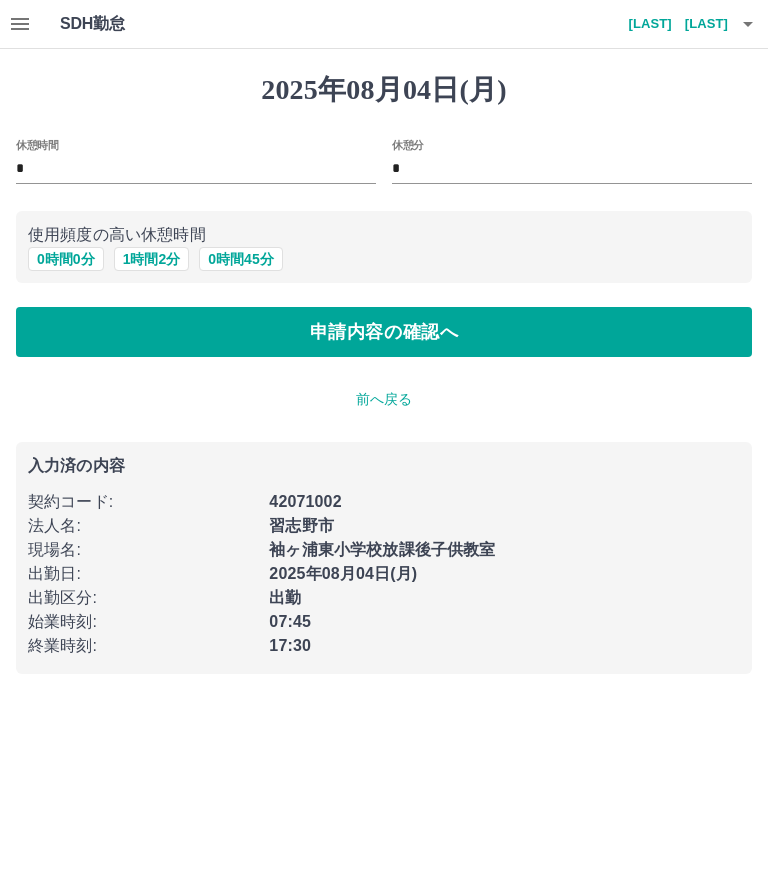 click on "*" at bounding box center [196, 169] 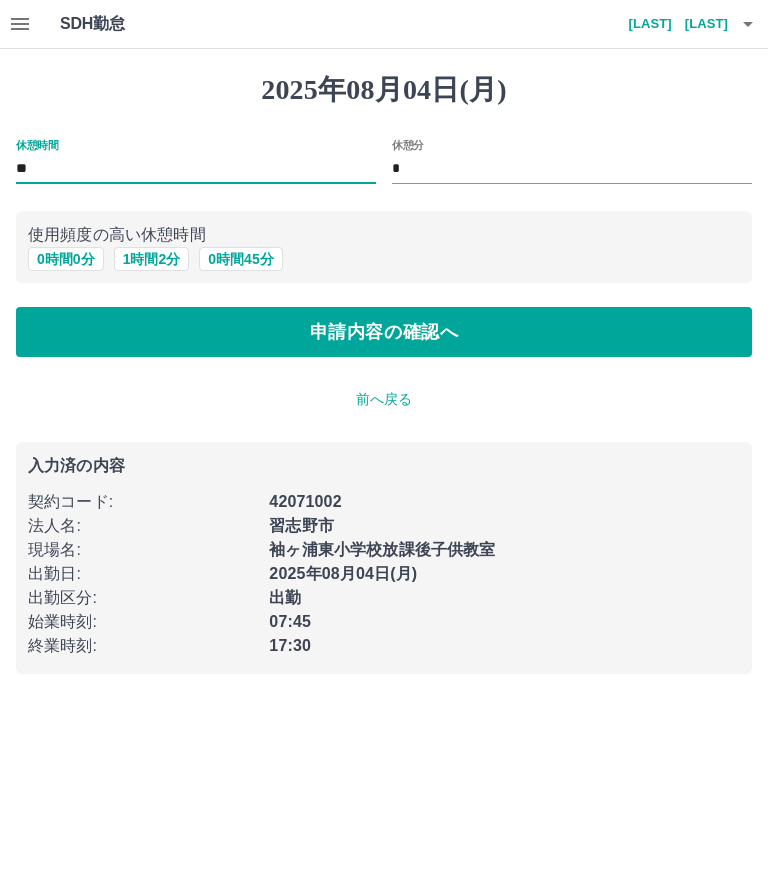 type on "*" 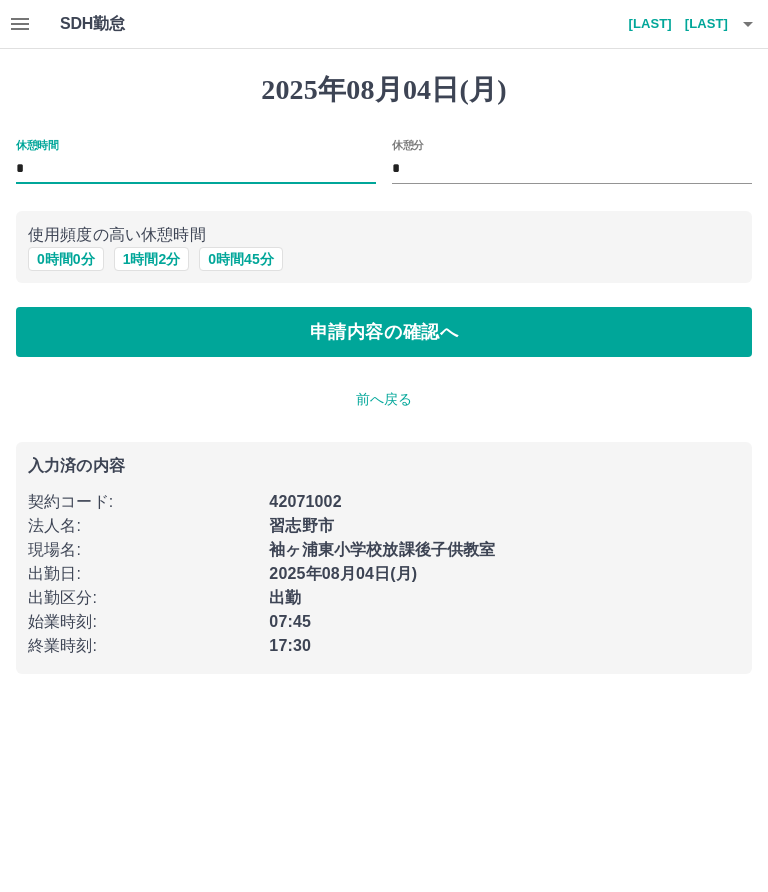 type on "*" 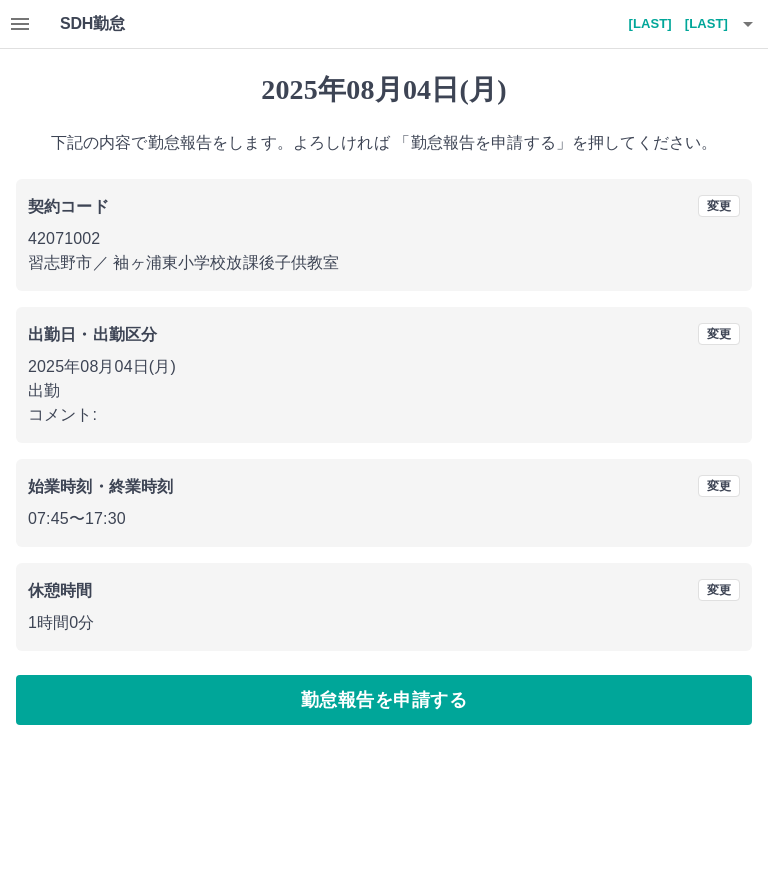 click on "勤怠報告を申請する" at bounding box center [384, 700] 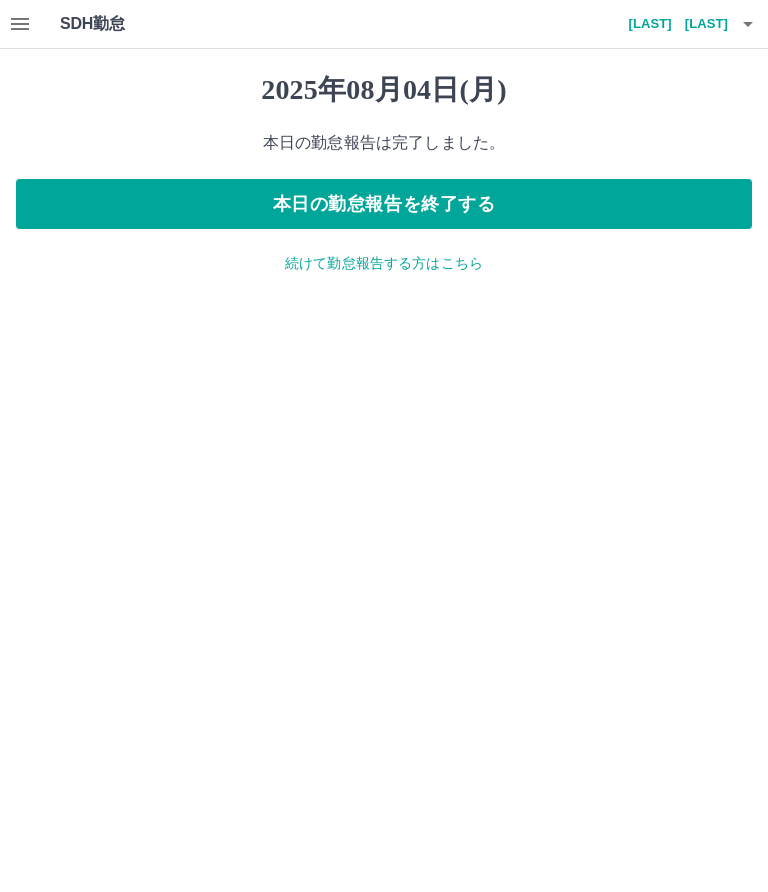 click on "続けて勤怠報告する方はこちら" at bounding box center (384, 263) 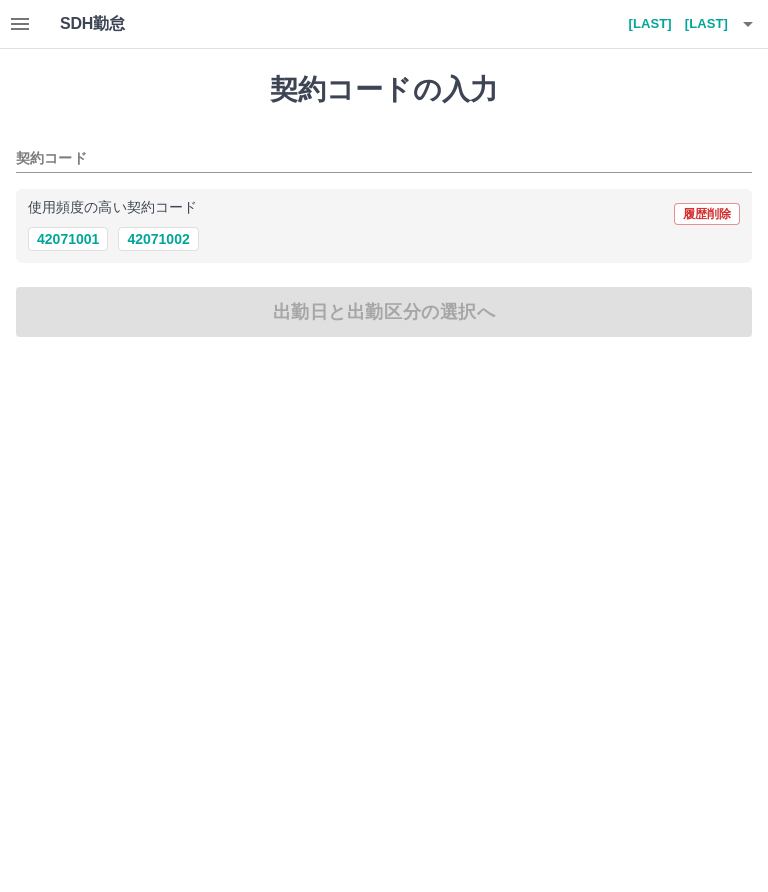 click on "42071002" at bounding box center (158, 239) 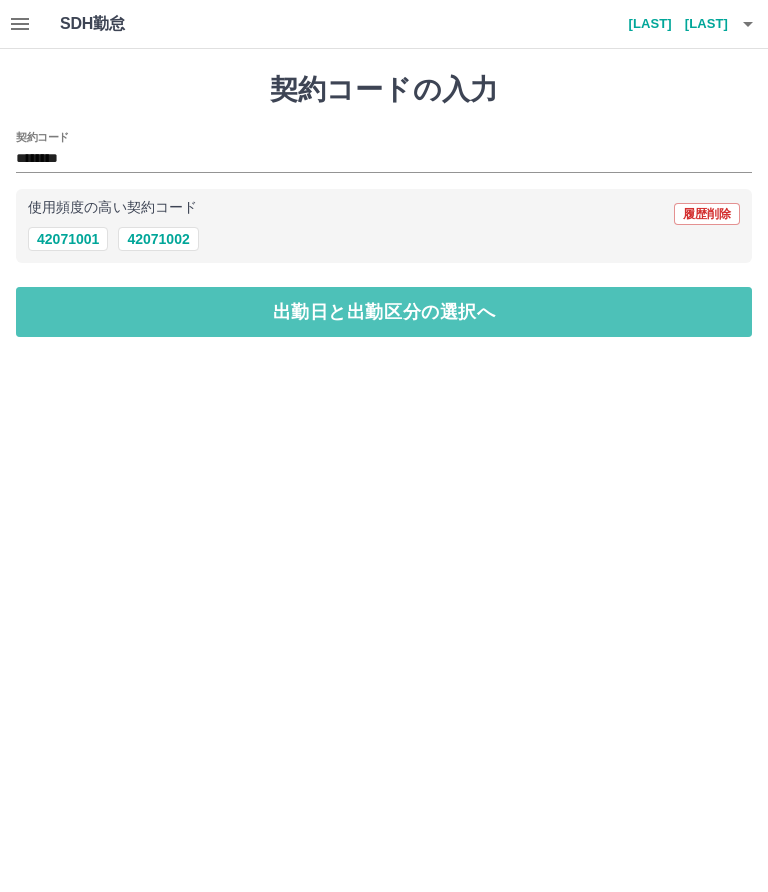 click on "出勤日と出勤区分の選択へ" at bounding box center [384, 312] 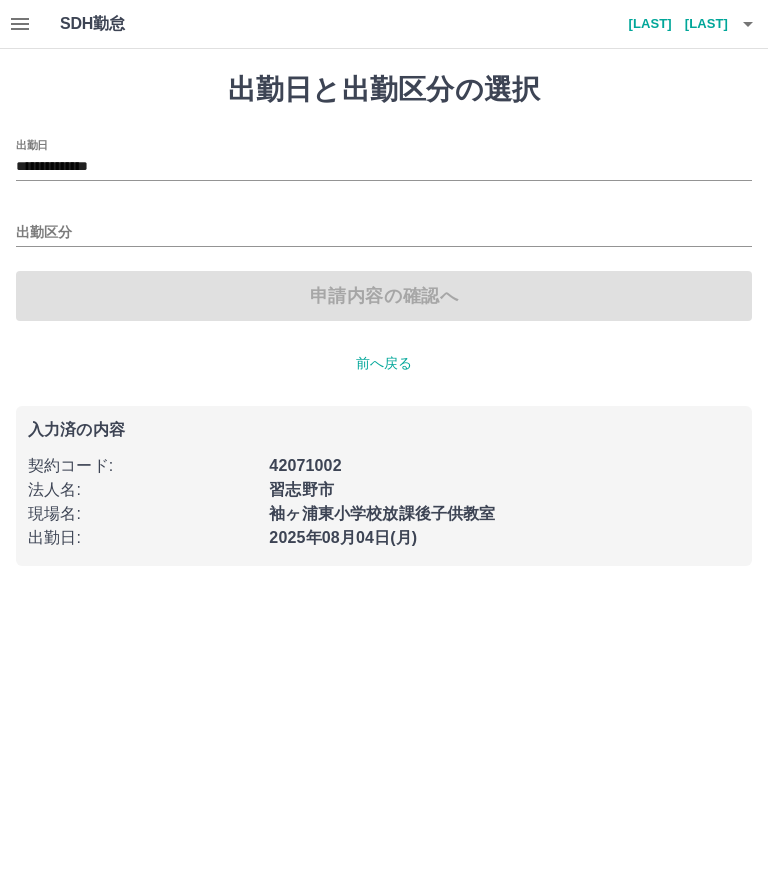 click on "**********" at bounding box center [384, 167] 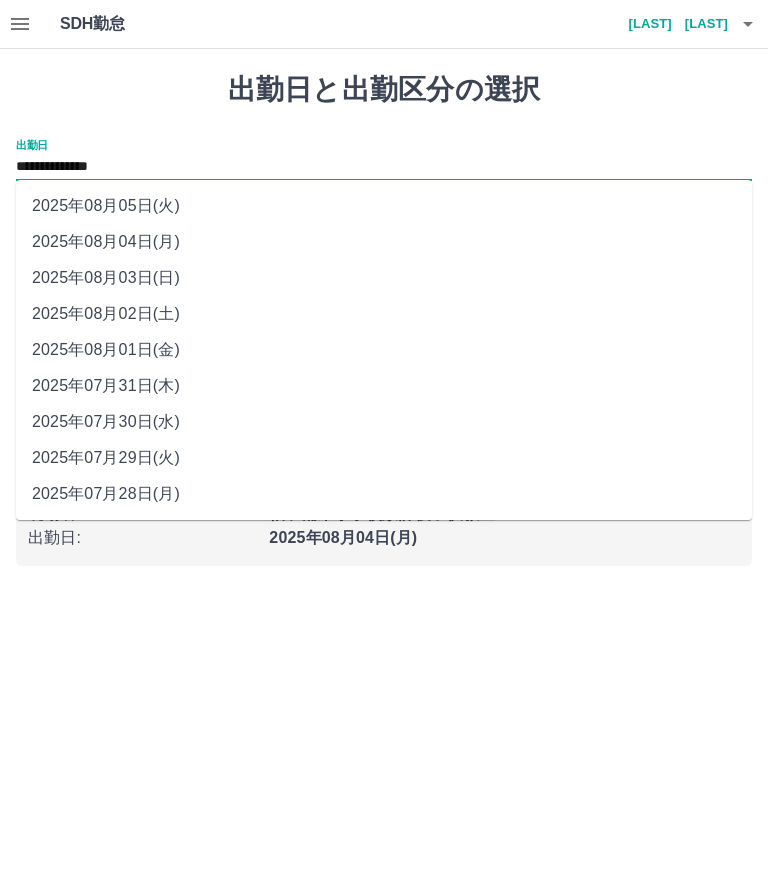 click on "2025年08月03日(日)" at bounding box center [384, 278] 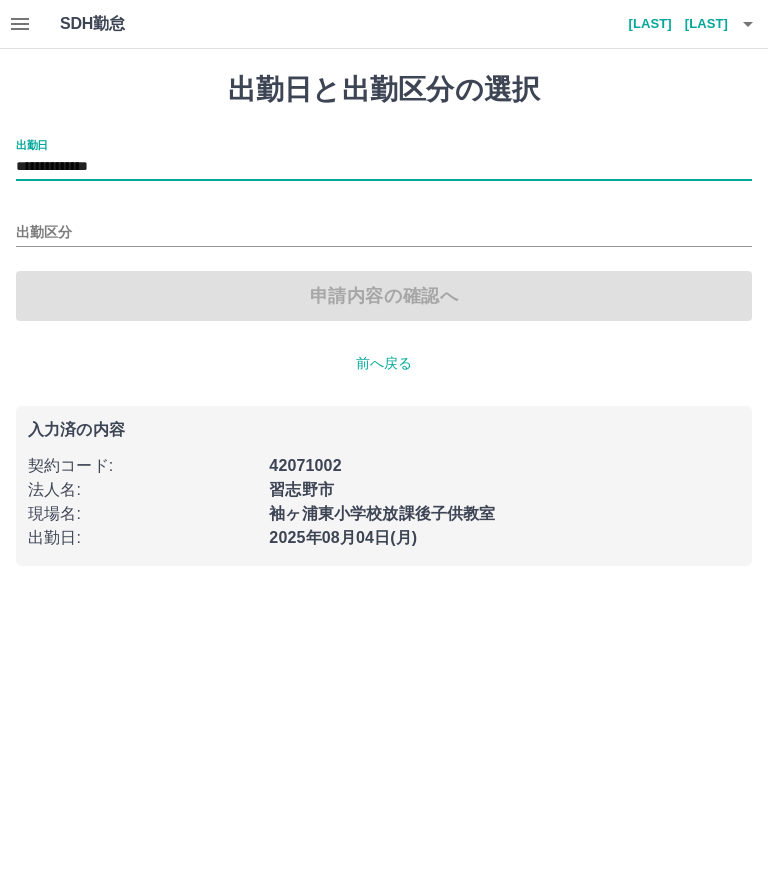 click on "出勤区分" at bounding box center (384, 233) 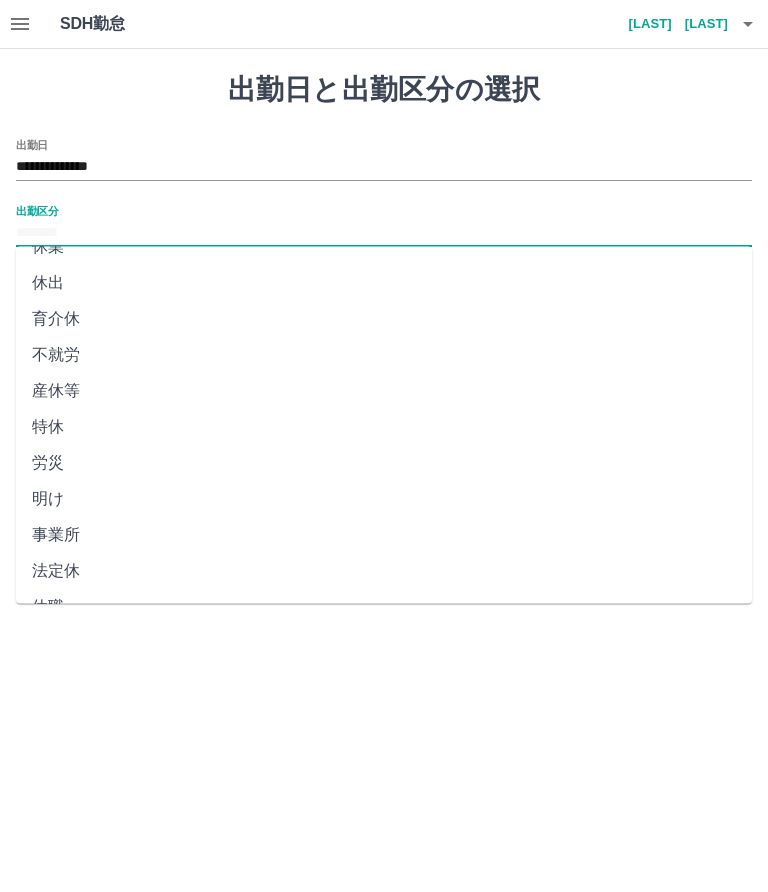 scroll, scrollTop: 276, scrollLeft: 0, axis: vertical 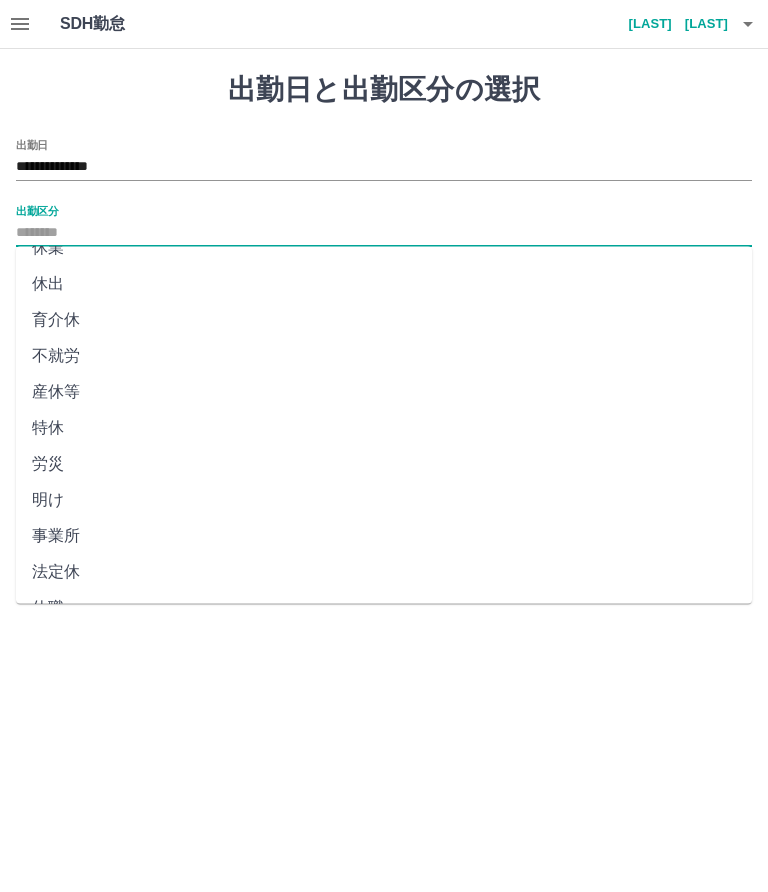 click on "法定休" at bounding box center [384, 573] 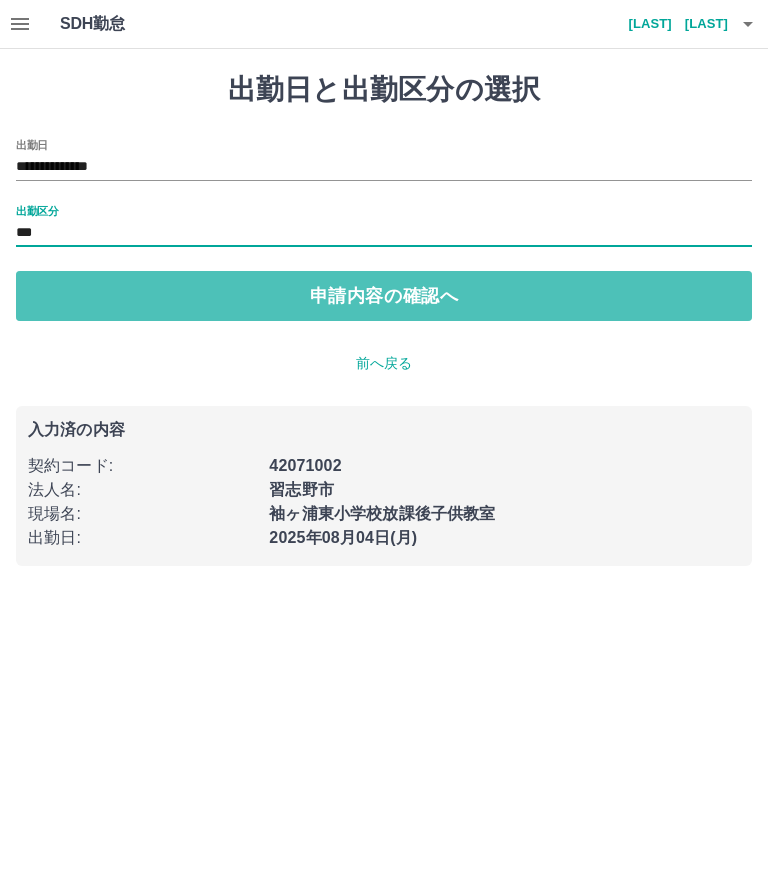 click on "申請内容の確認へ" at bounding box center (384, 296) 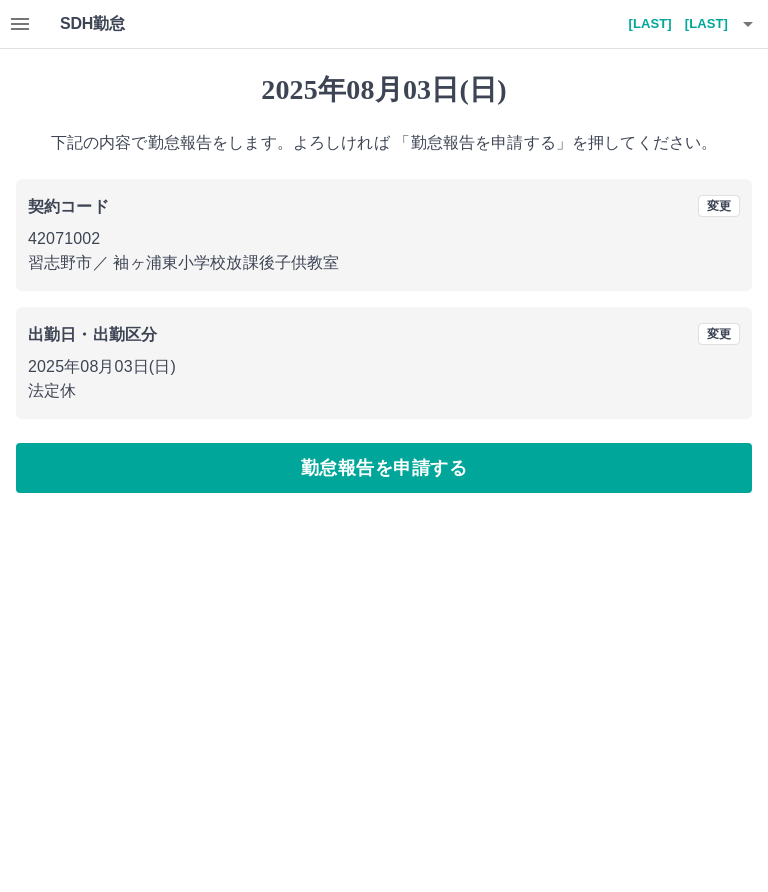 click on "勤怠報告を申請する" at bounding box center [384, 468] 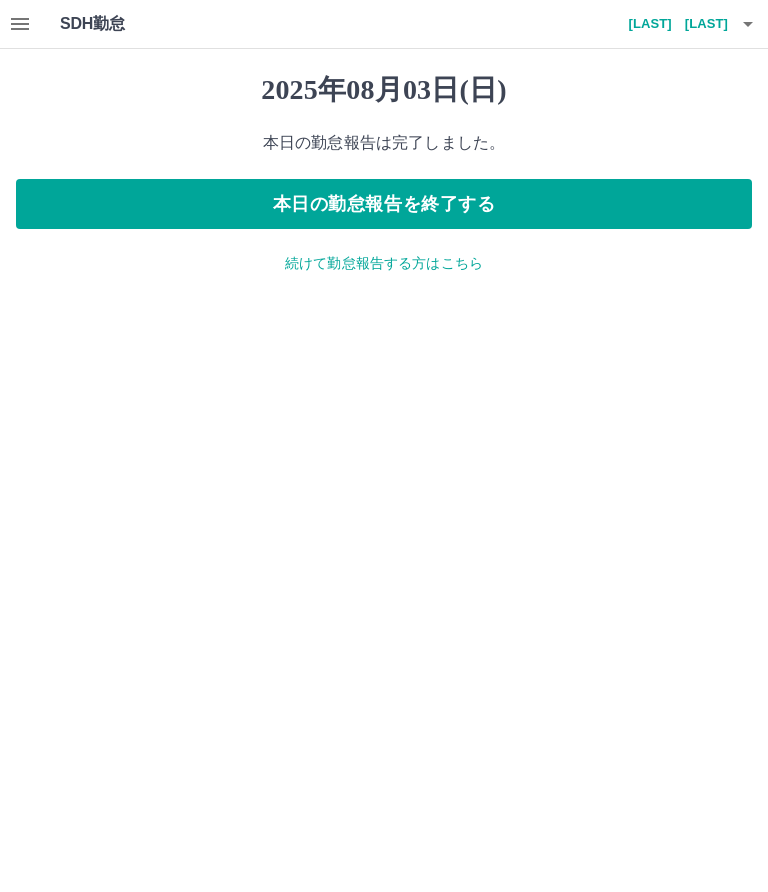 click on "続けて勤怠報告する方はこちら" at bounding box center (384, 263) 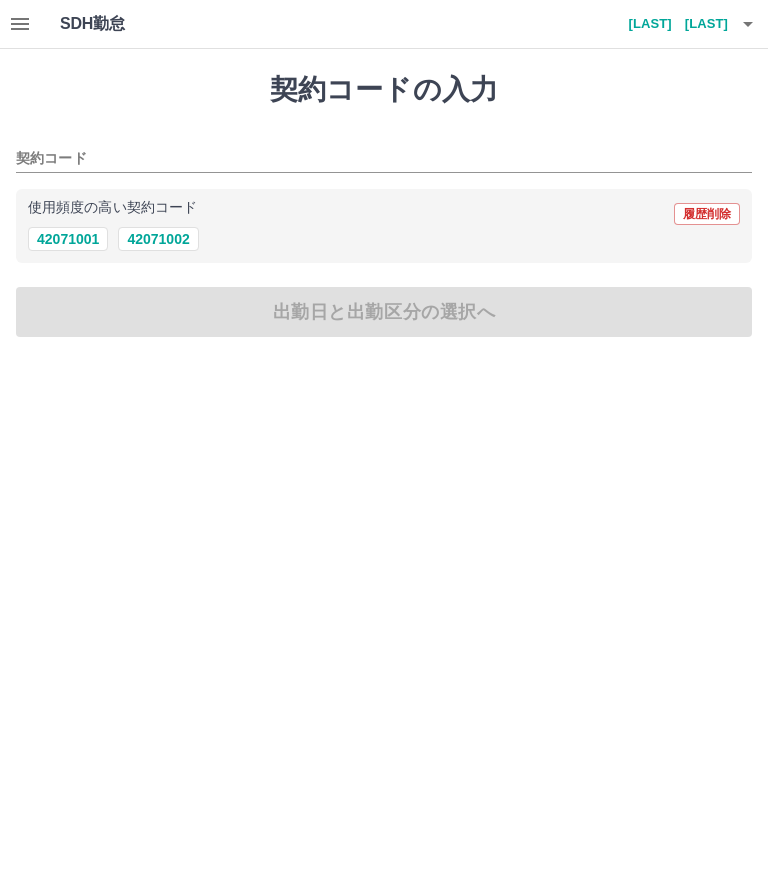 click on "42071002" at bounding box center (158, 239) 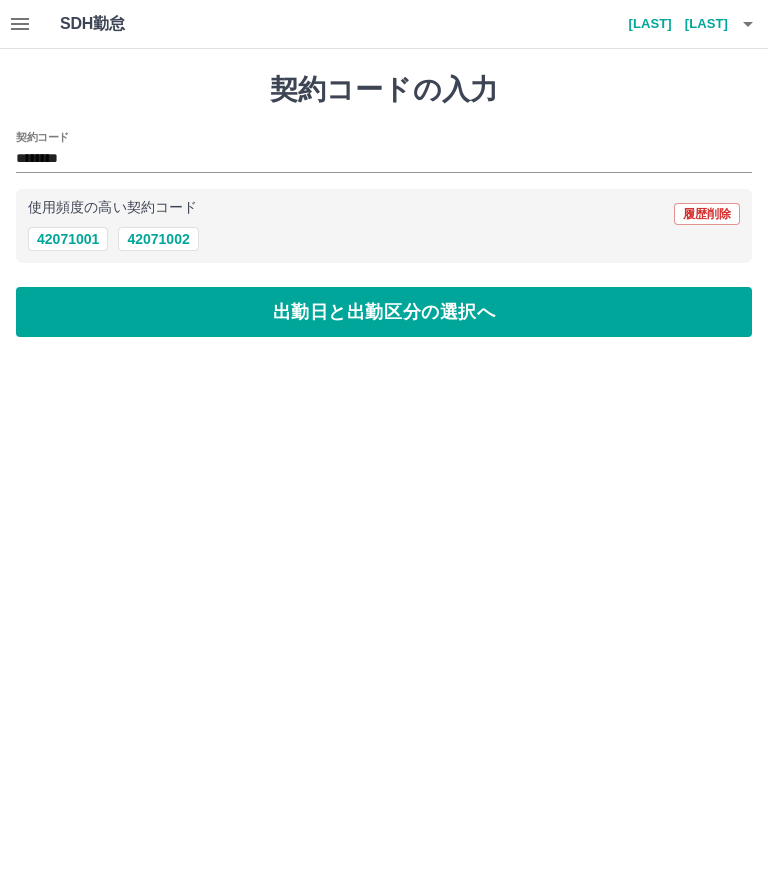 click on "出勤日と出勤区分の選択へ" at bounding box center [384, 312] 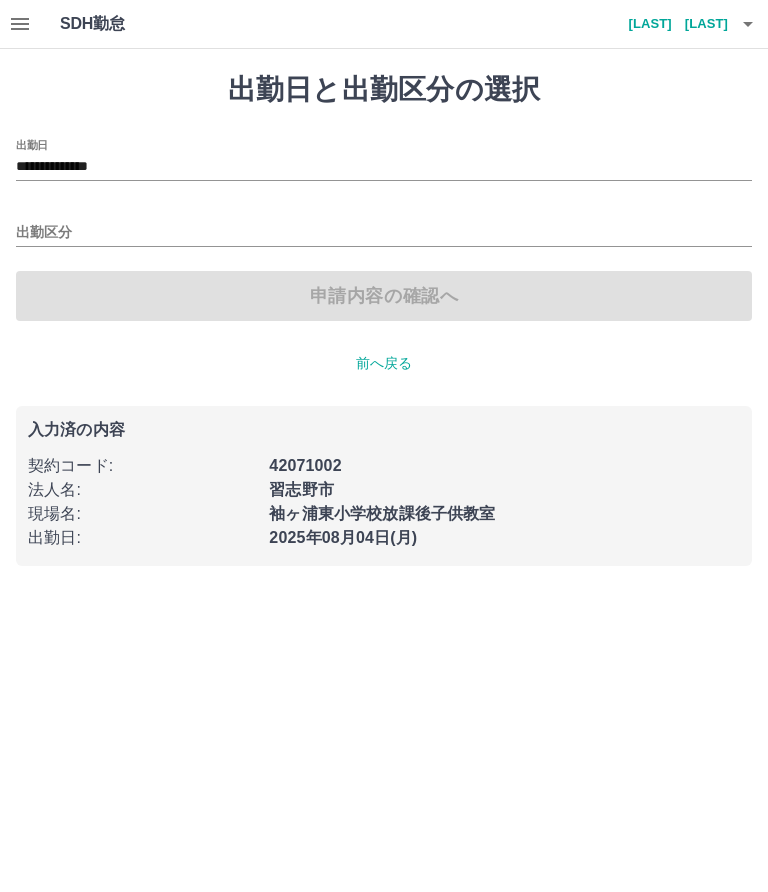 click on "**********" at bounding box center (384, 167) 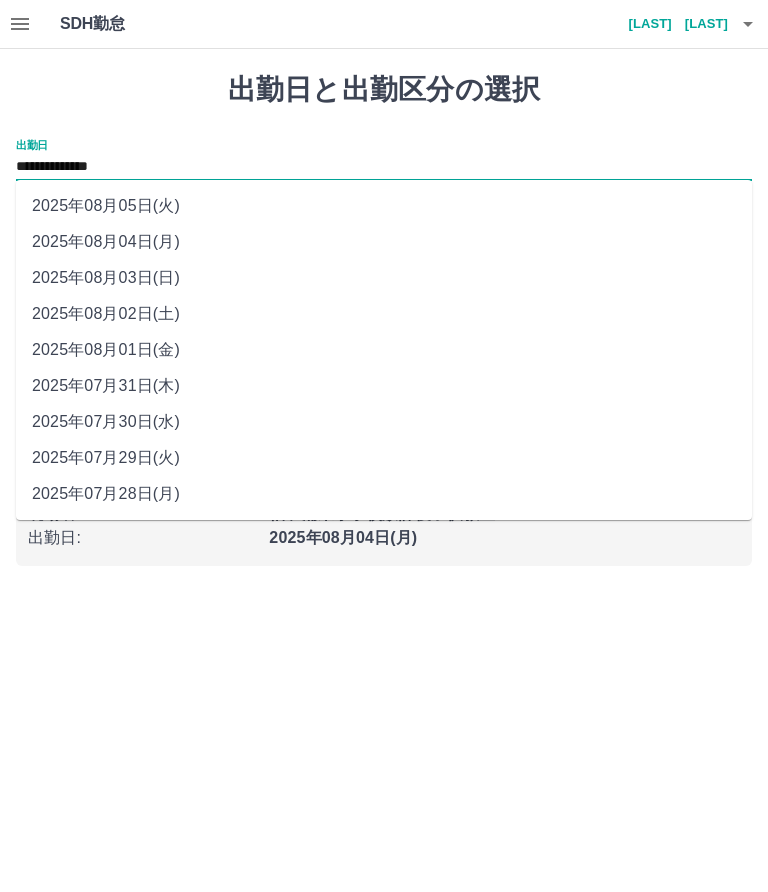 click on "2025年08月02日(土)" at bounding box center [384, 314] 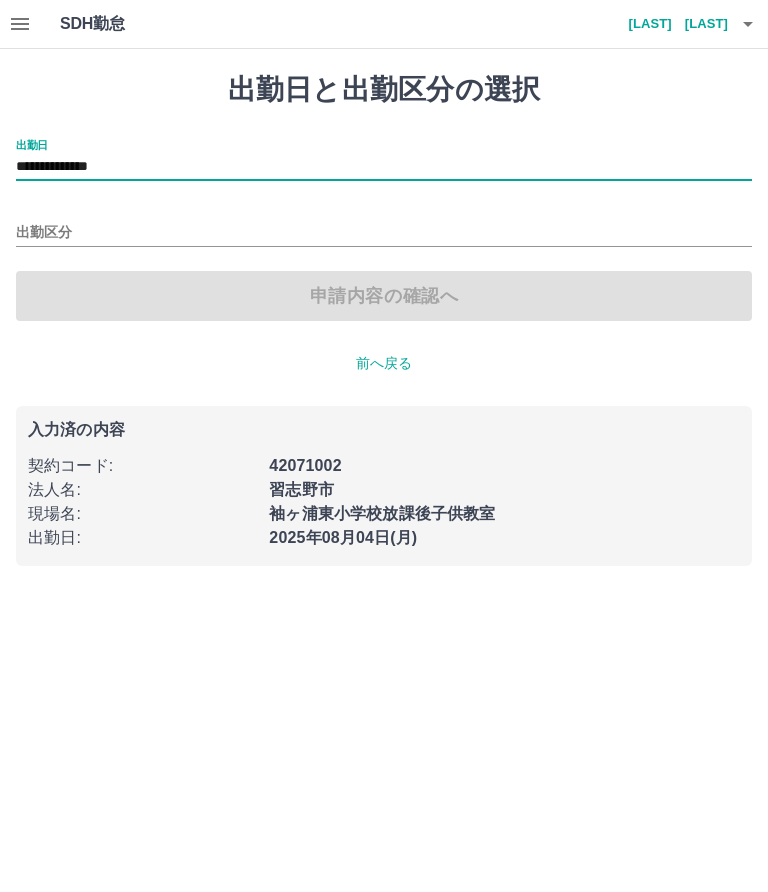 click on "出勤区分" at bounding box center [384, 233] 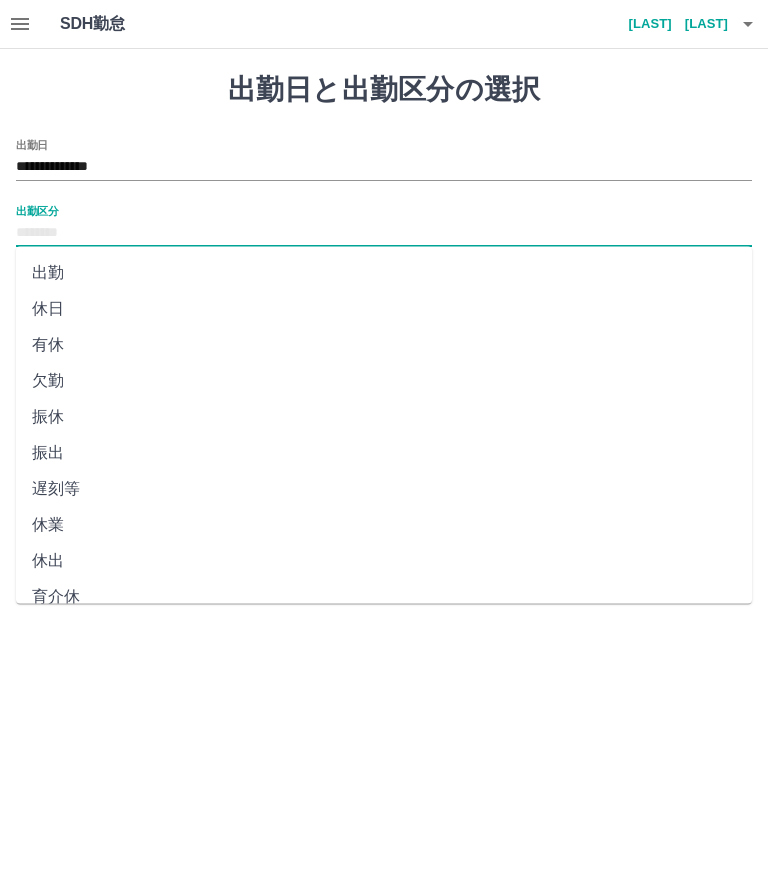 click on "休日" at bounding box center [384, 309] 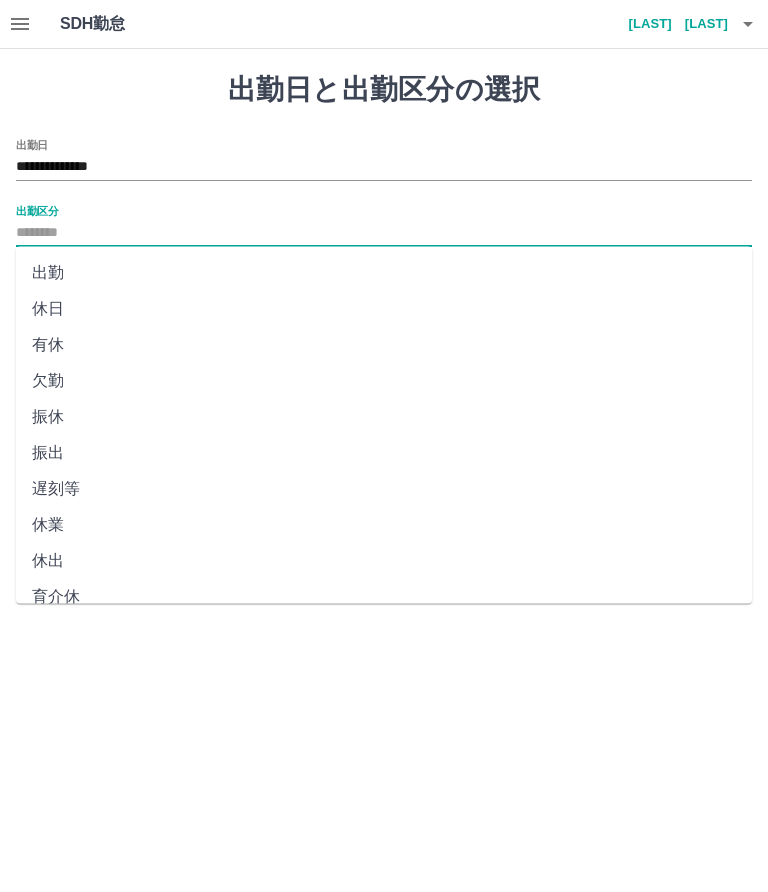 type on "**" 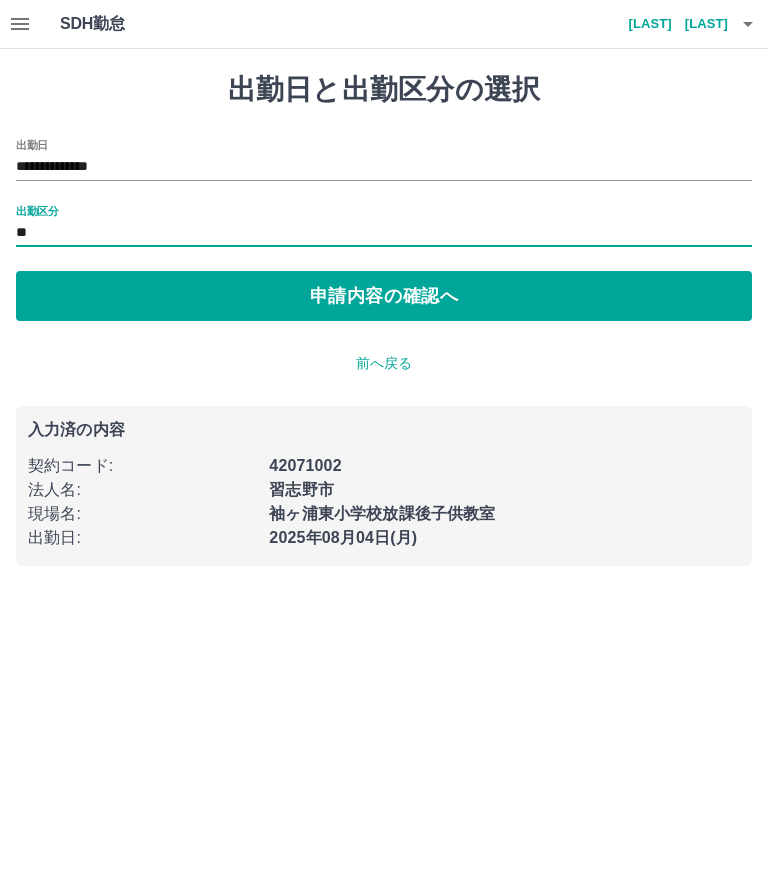 click on "申請内容の確認へ" at bounding box center (384, 296) 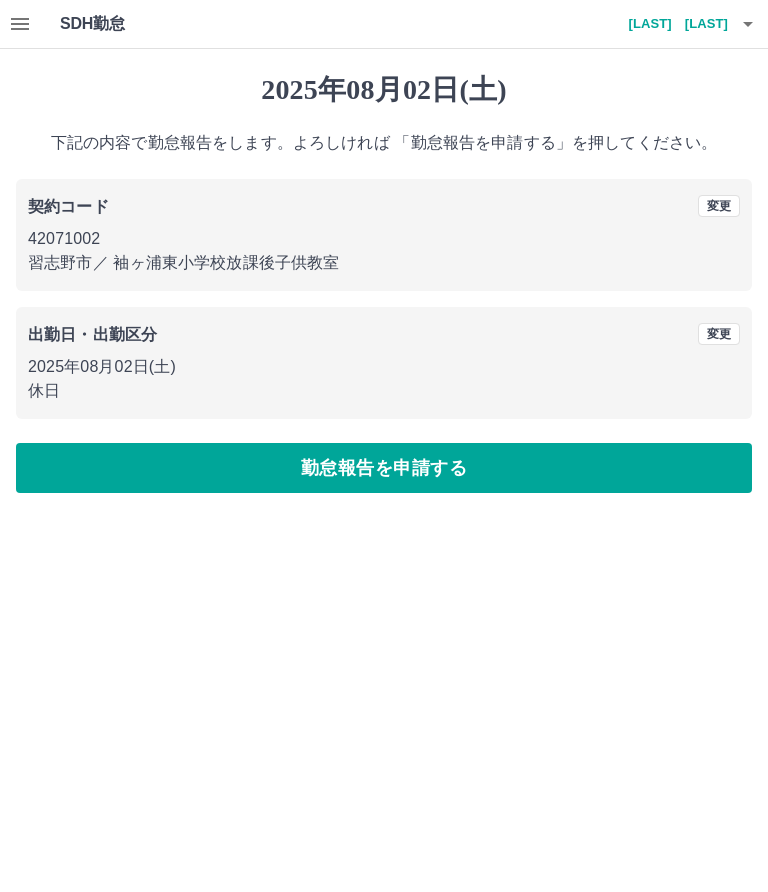 click on "勤怠報告を申請する" at bounding box center [384, 468] 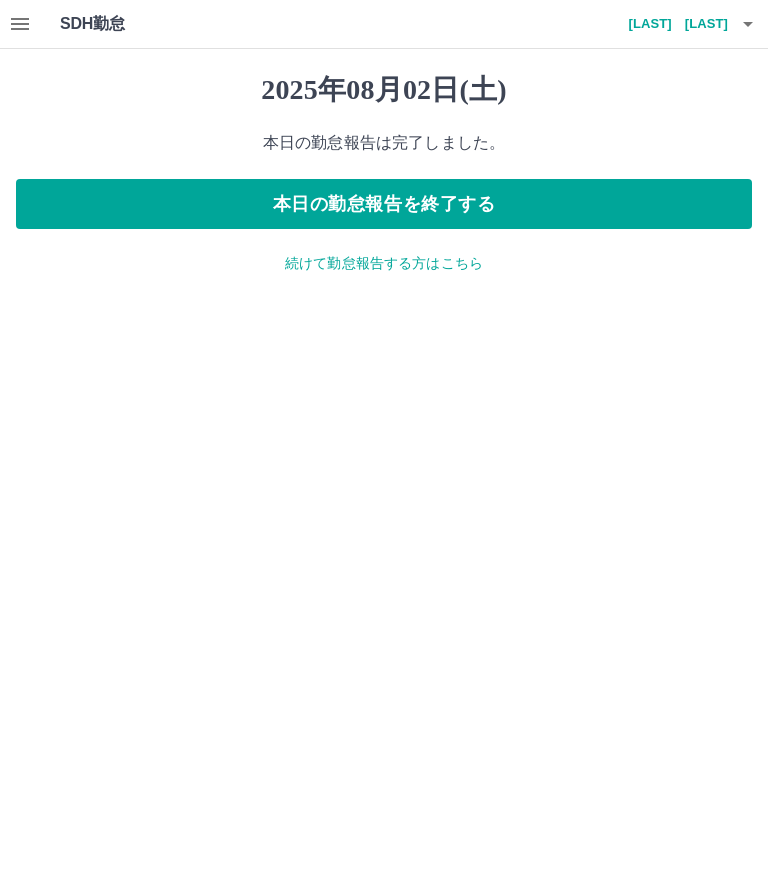 click on "本日の勤怠報告を終了する" at bounding box center [384, 204] 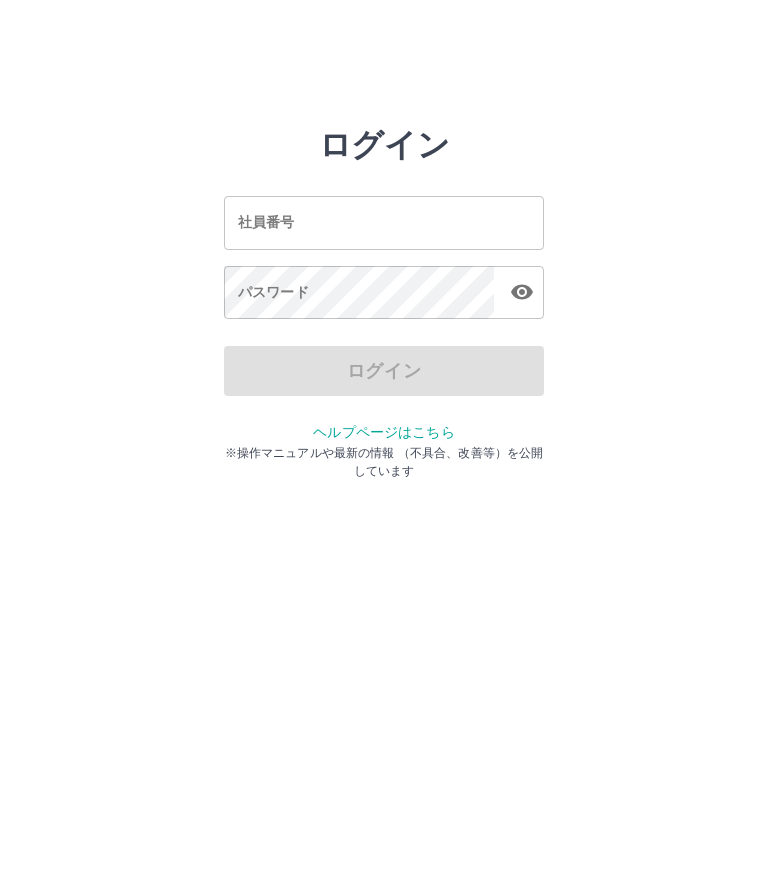 scroll, scrollTop: 0, scrollLeft: 0, axis: both 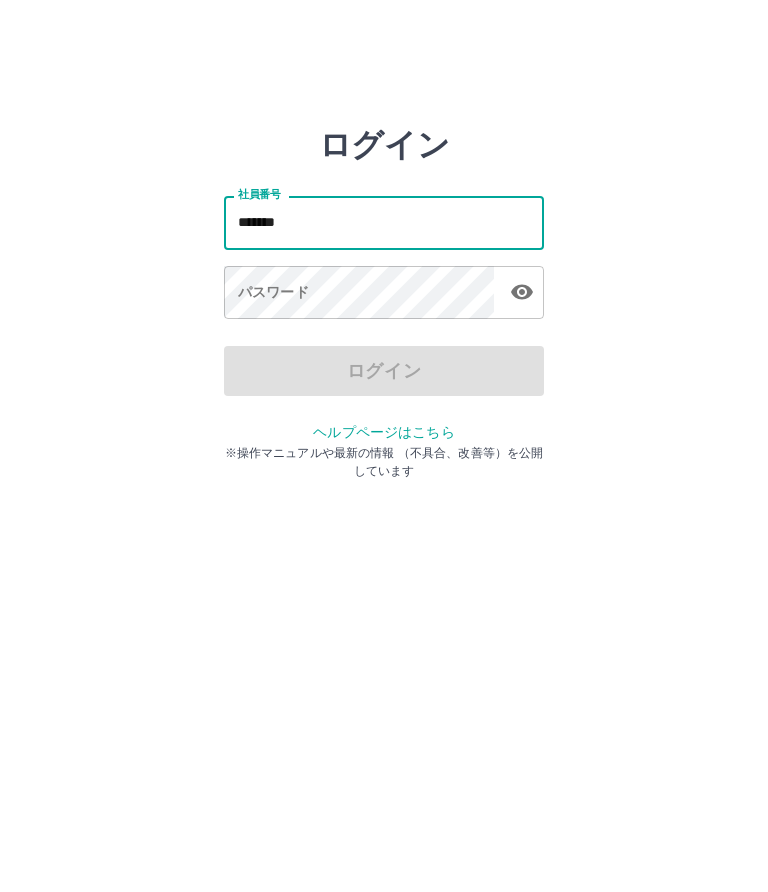 type on "*******" 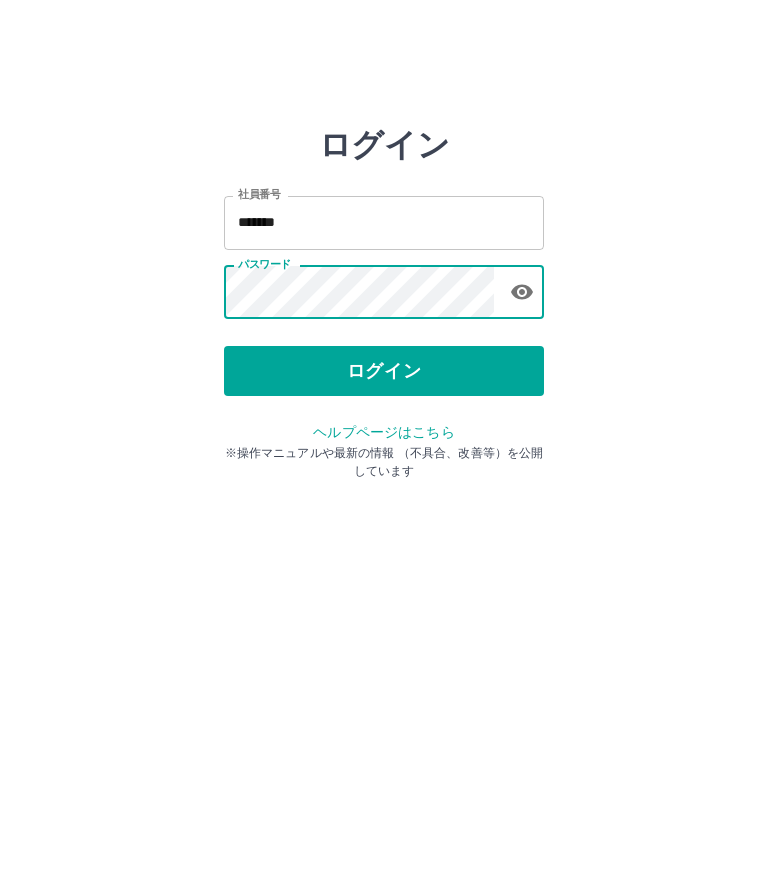 click on "ログイン" at bounding box center (384, 371) 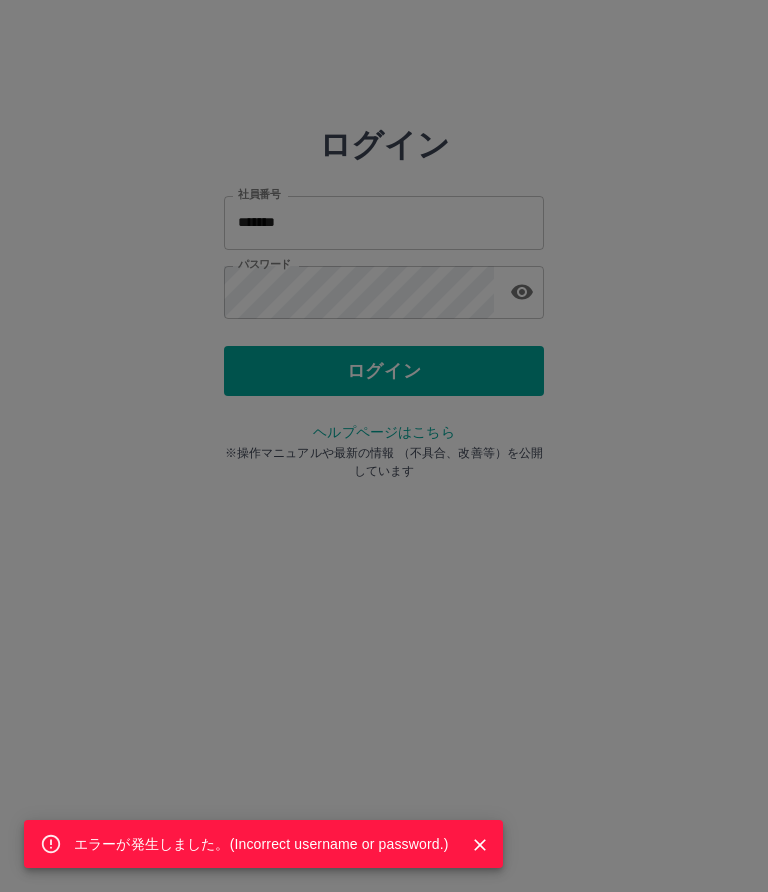 click on "エラーが発生しました。( Incorrect username or password. )" at bounding box center (261, 844) 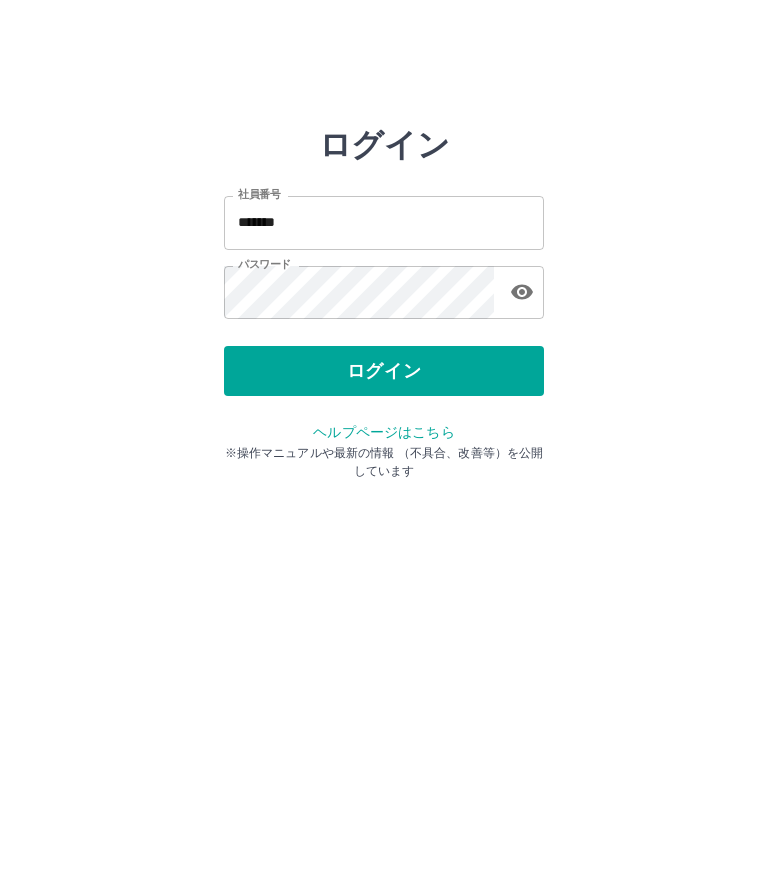 click 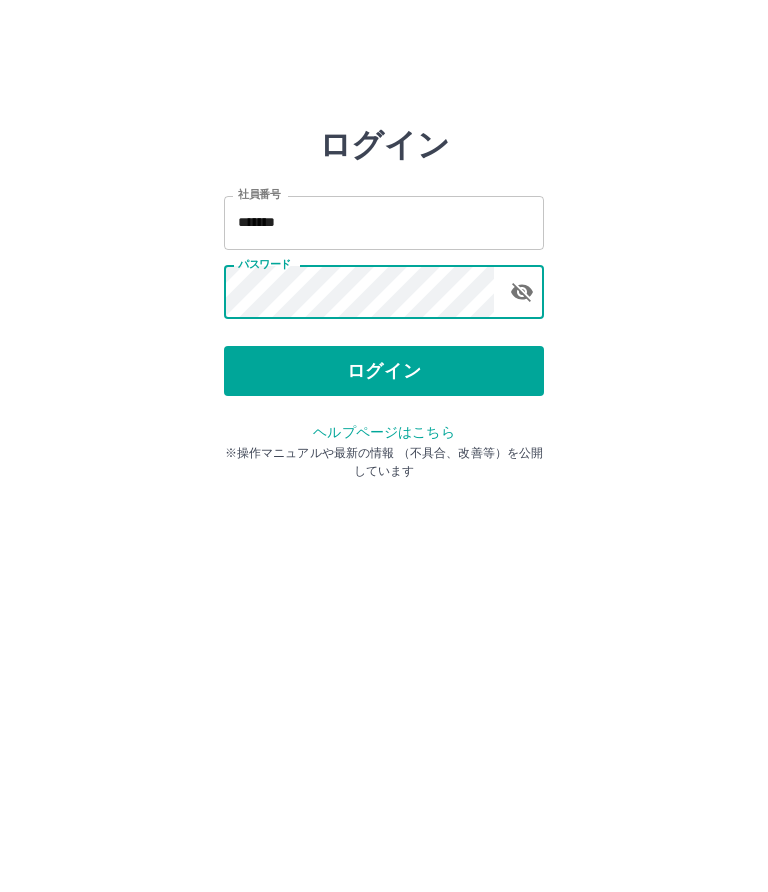 click on "ログイン" at bounding box center [384, 371] 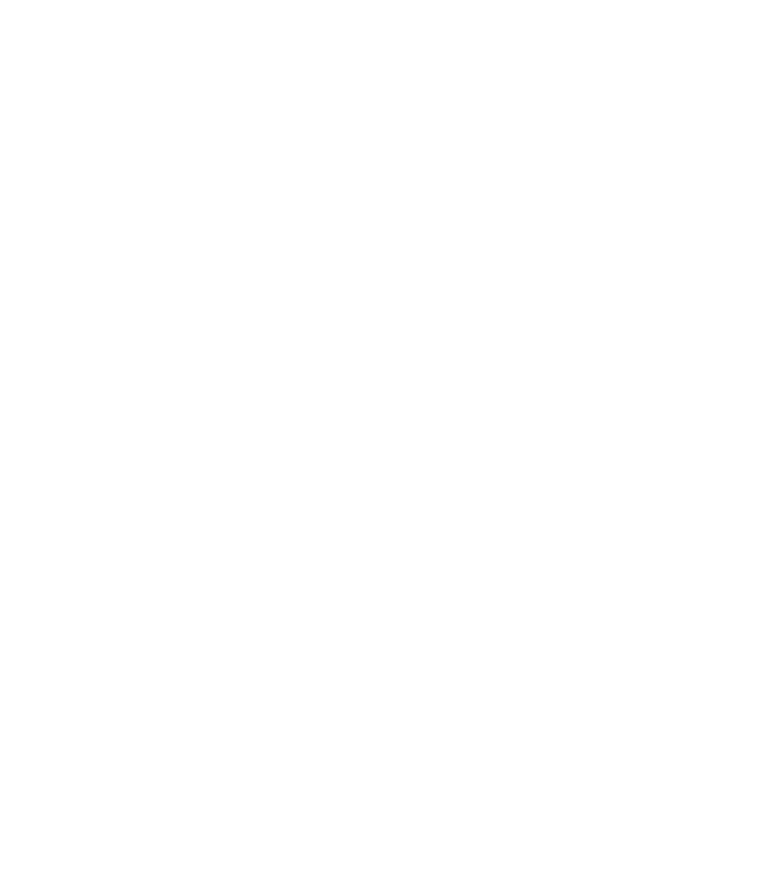 scroll, scrollTop: 0, scrollLeft: 0, axis: both 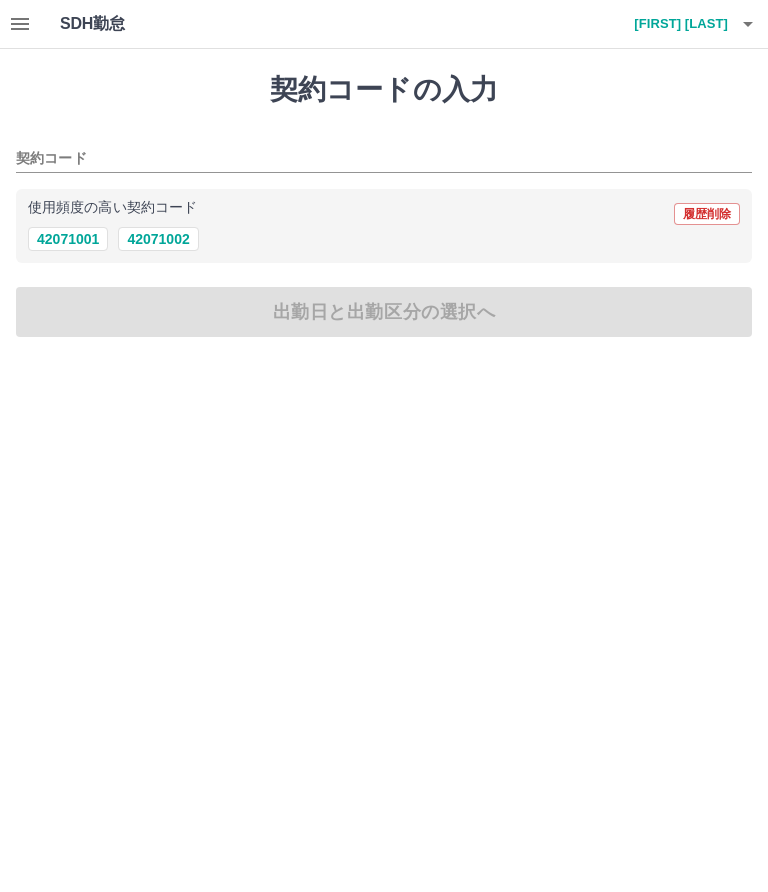 click on "42071002" at bounding box center (158, 239) 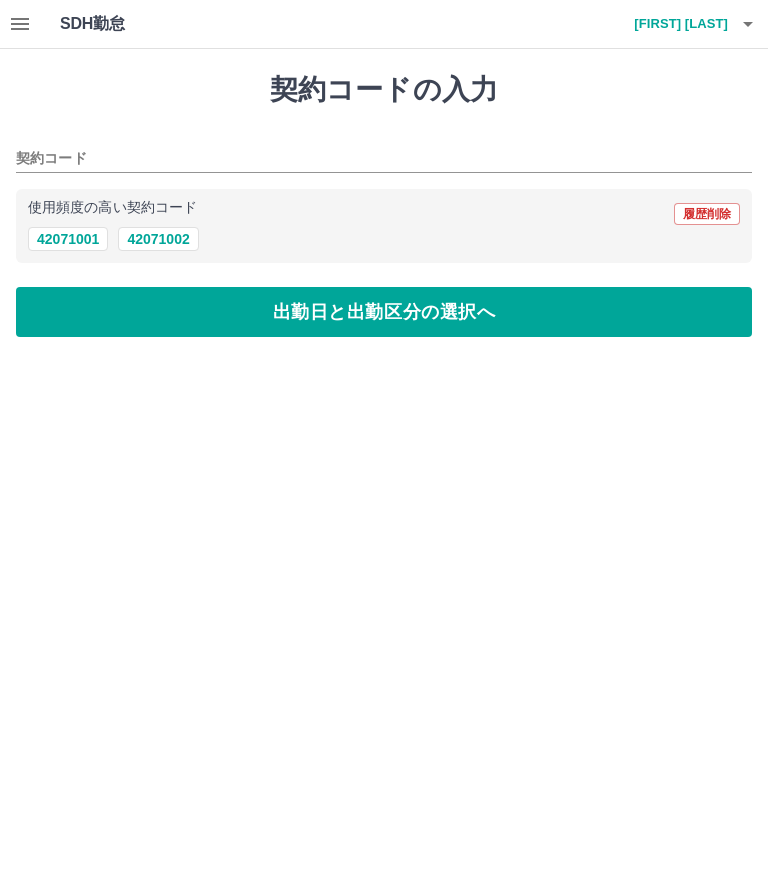type on "********" 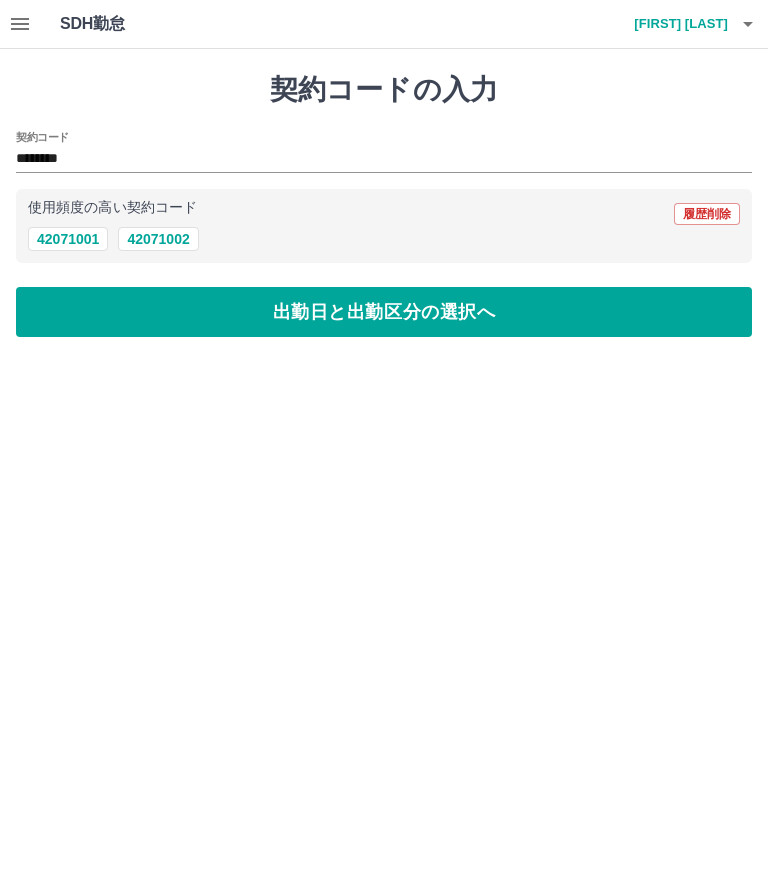 click on "出勤日と出勤区分の選択へ" at bounding box center [384, 312] 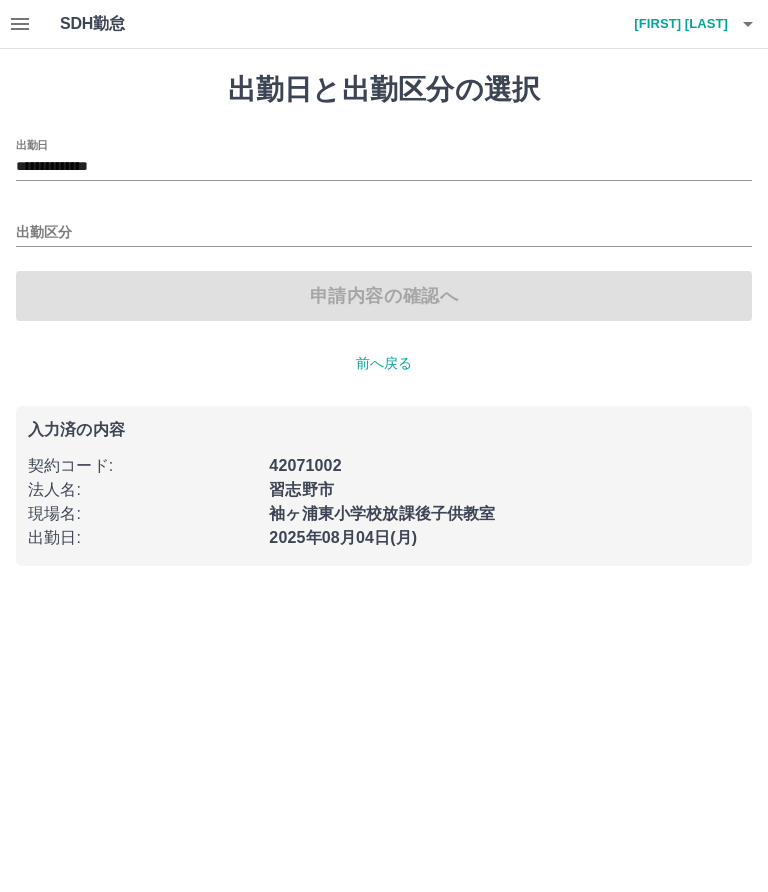click on "出勤区分" at bounding box center [384, 233] 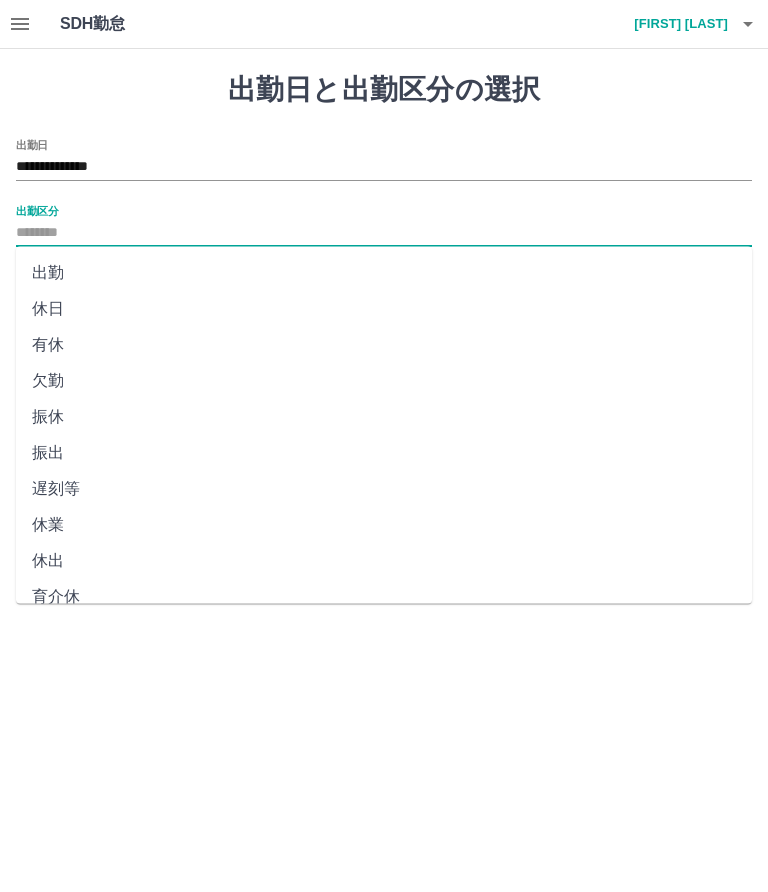click on "出勤" at bounding box center [384, 273] 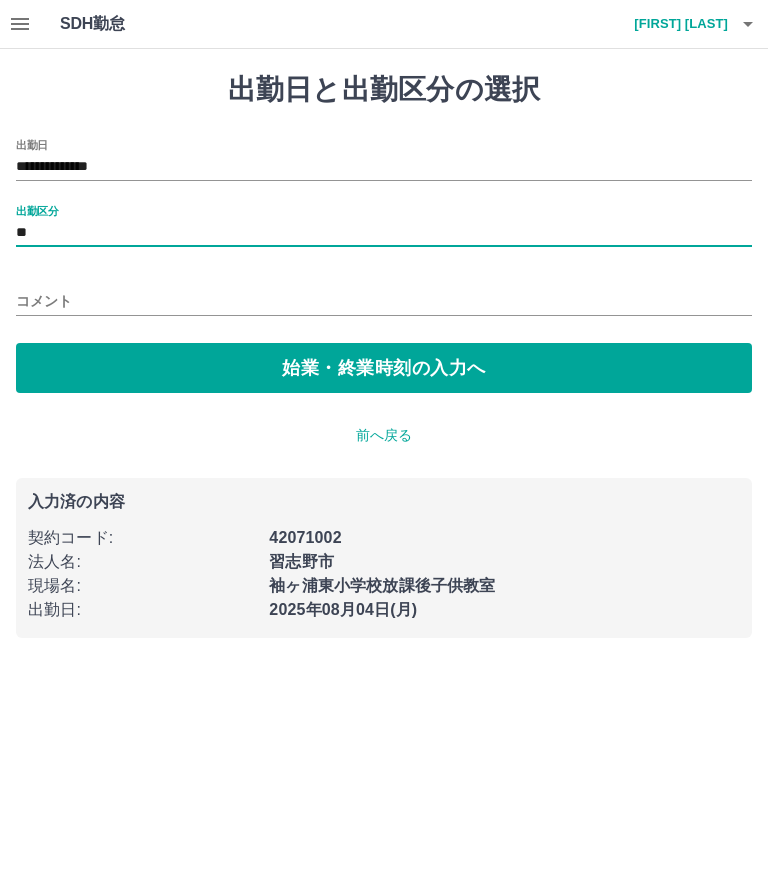 click on "始業・終業時刻の入力へ" at bounding box center (384, 368) 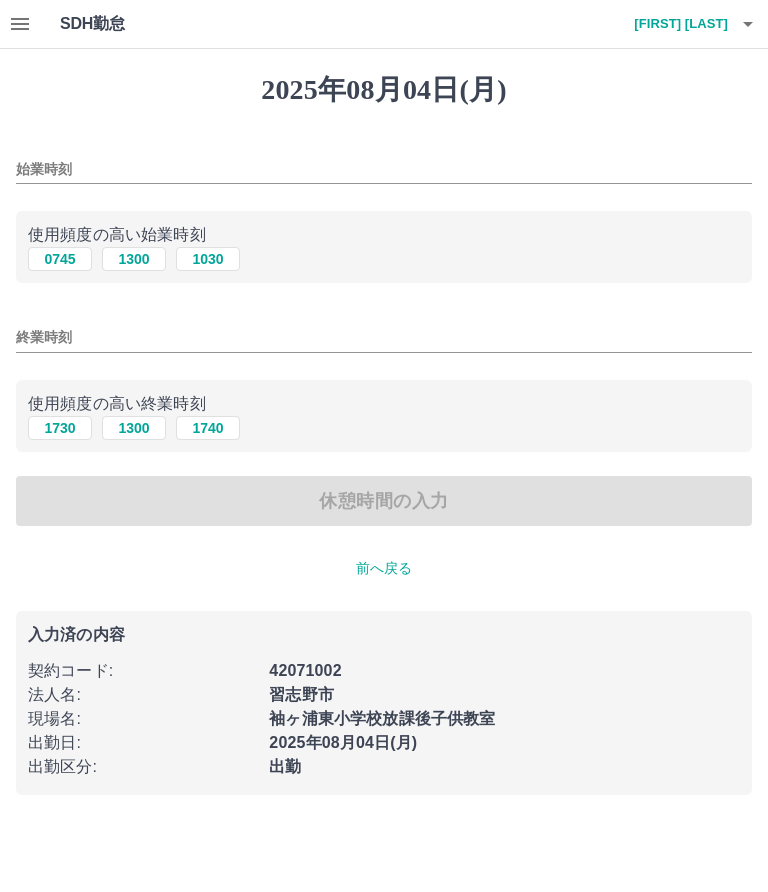click on "0745" at bounding box center [60, 259] 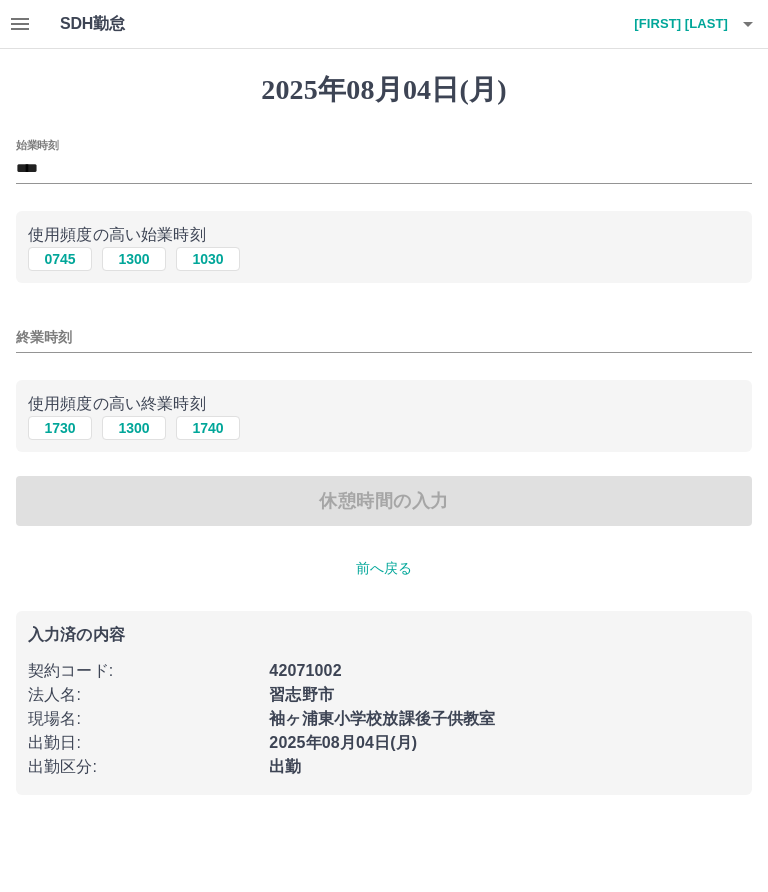 click on "終業時刻" at bounding box center [384, 337] 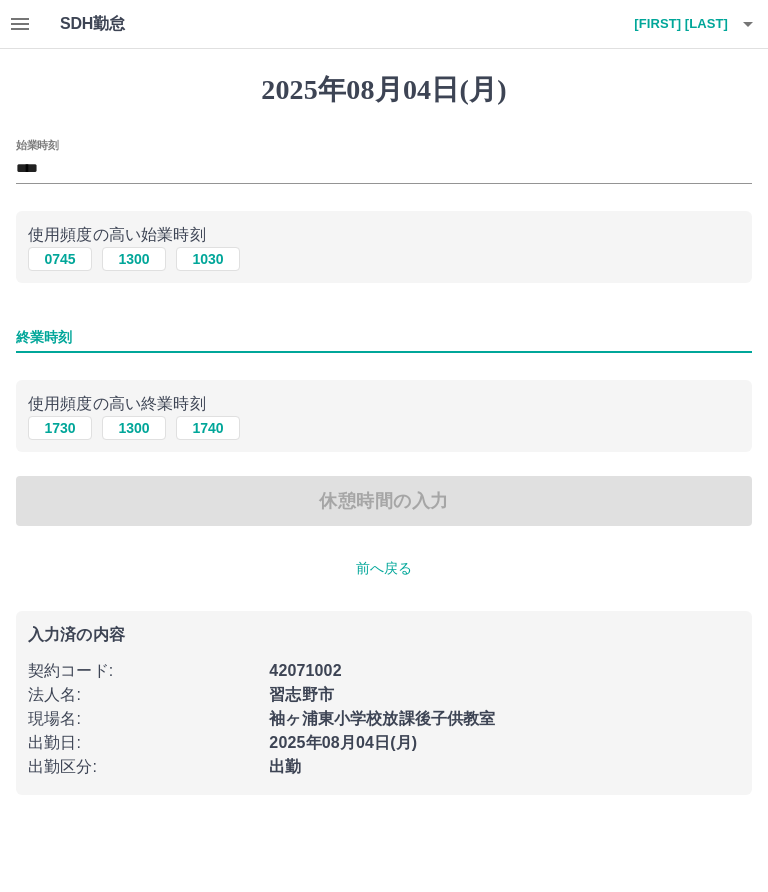 click on "1730" at bounding box center (60, 428) 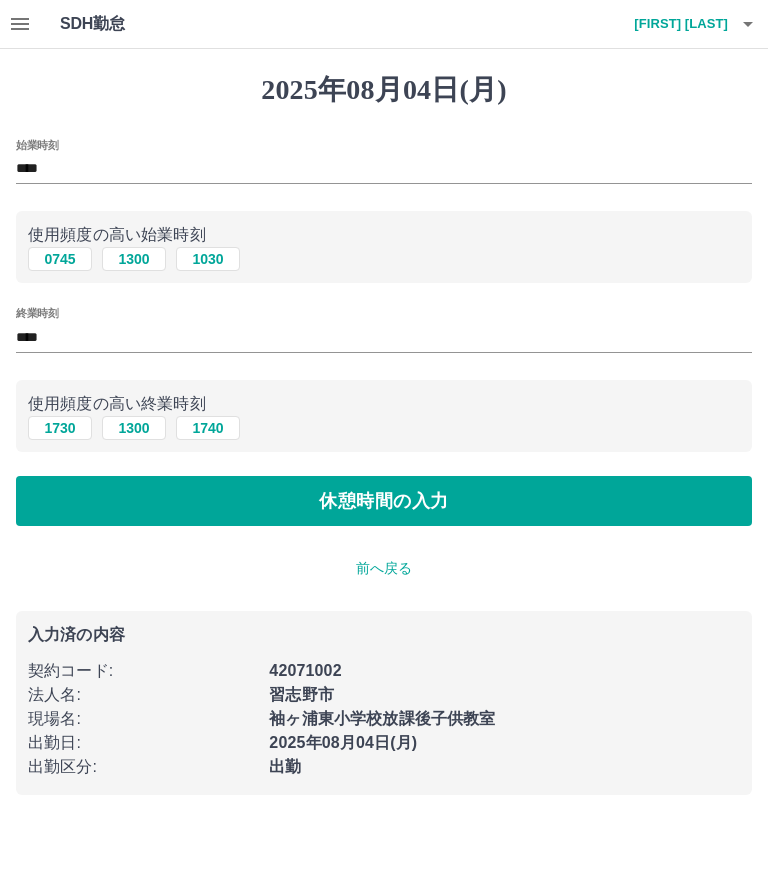 click on "****" at bounding box center [384, 169] 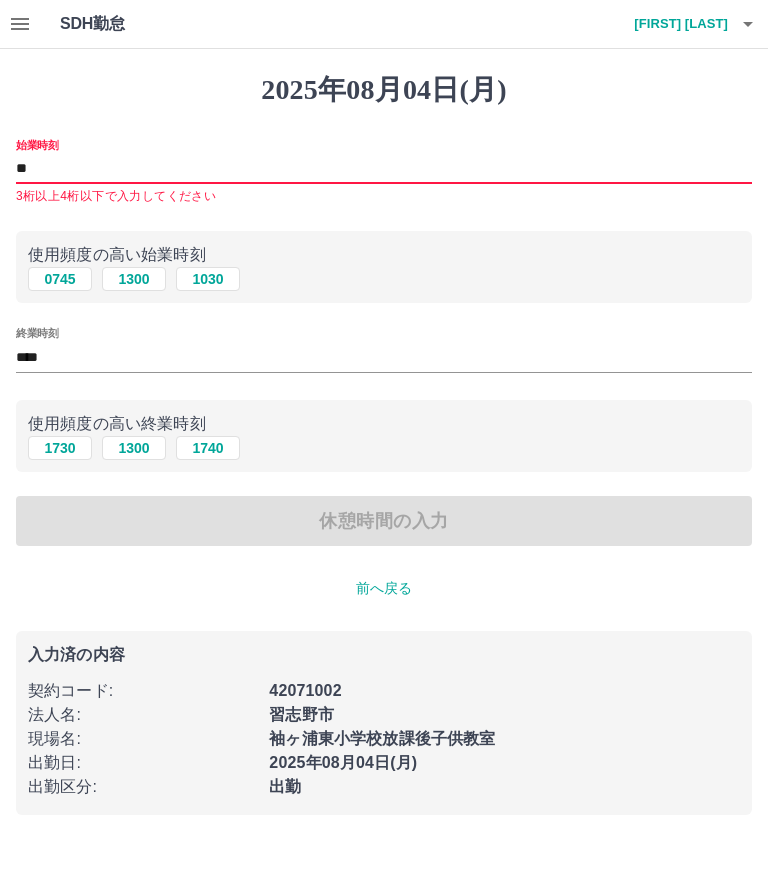 type on "*" 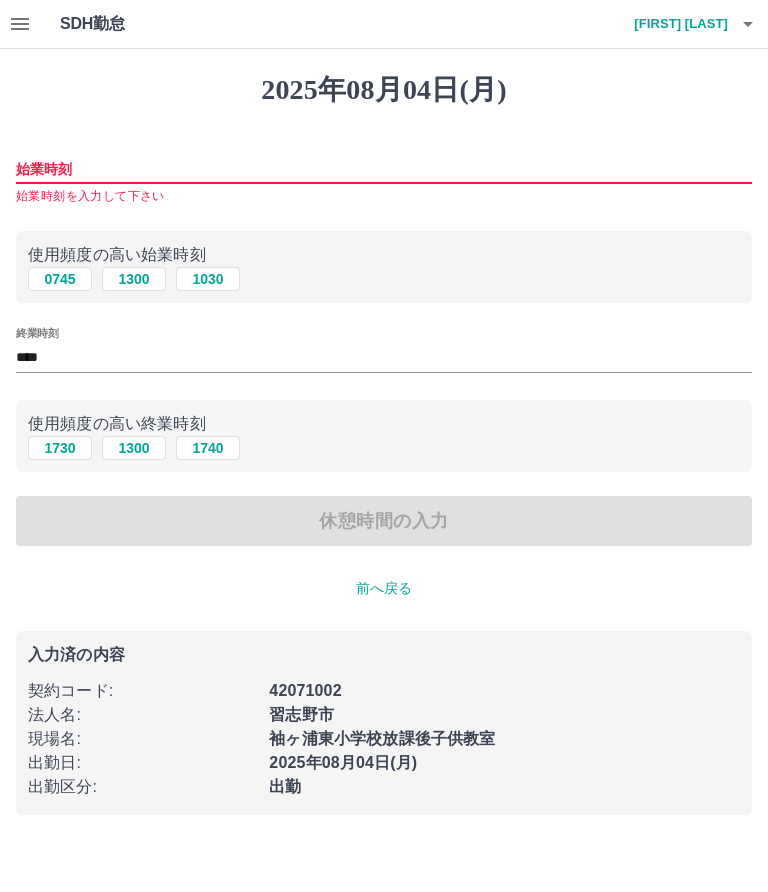 click on "1300" at bounding box center [134, 279] 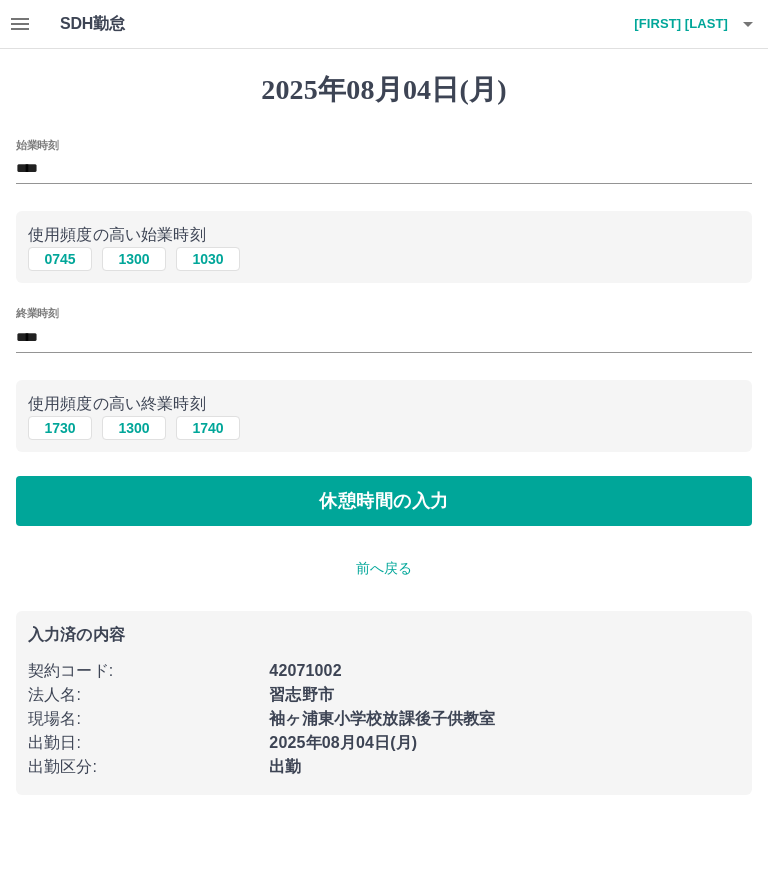 click on "休憩時間の入力" at bounding box center [384, 501] 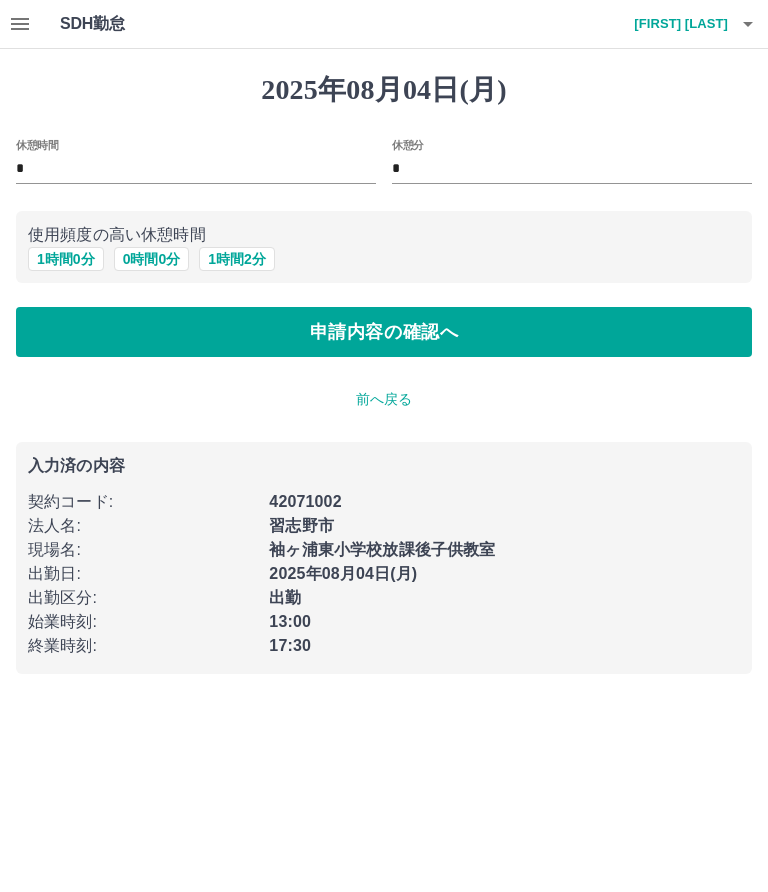 click on "申請内容の確認へ" at bounding box center (384, 332) 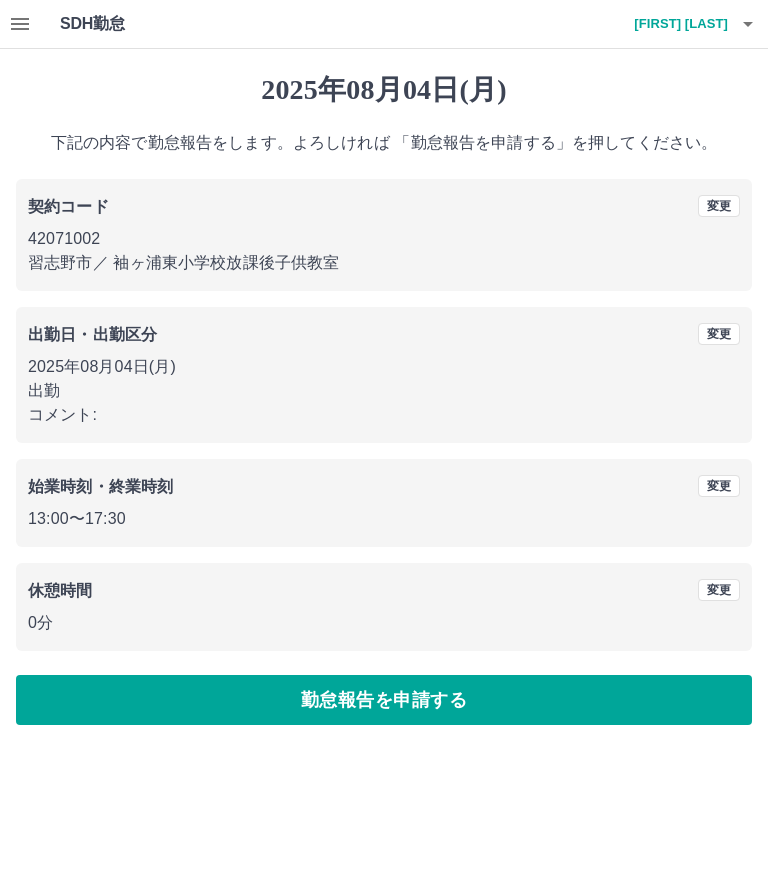click on "勤怠報告を申請する" at bounding box center (384, 700) 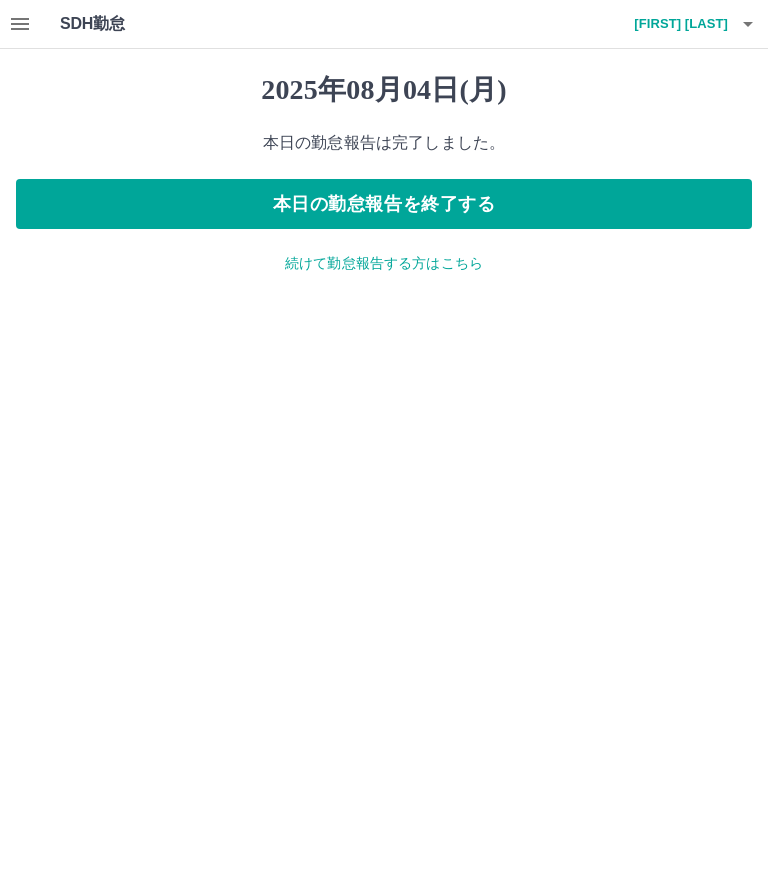 click on "本日の勤怠報告を終了する" at bounding box center (384, 204) 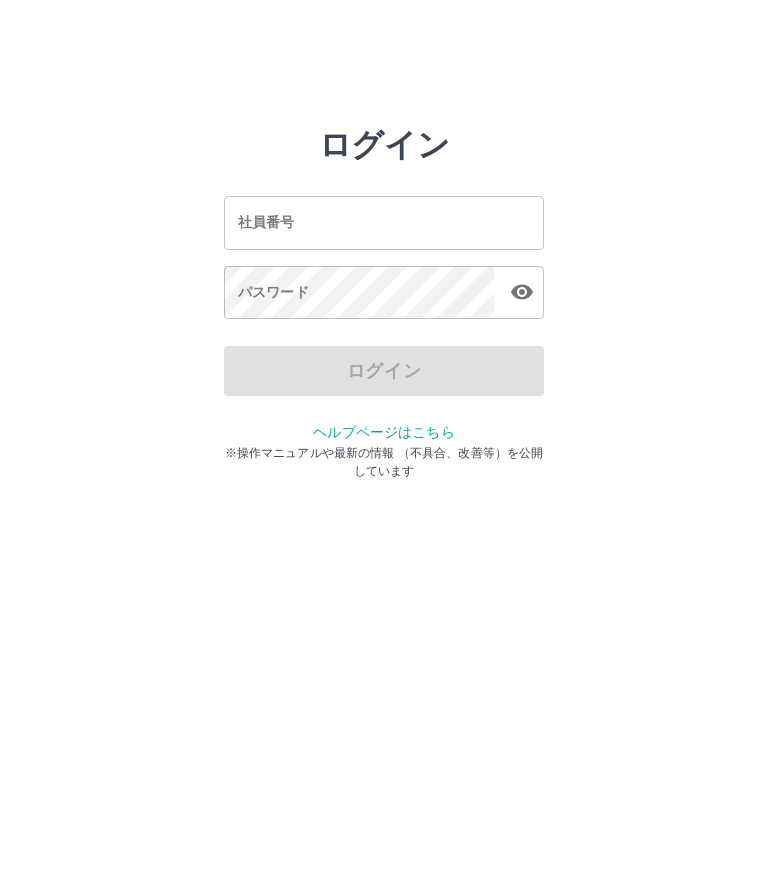 scroll, scrollTop: 0, scrollLeft: 0, axis: both 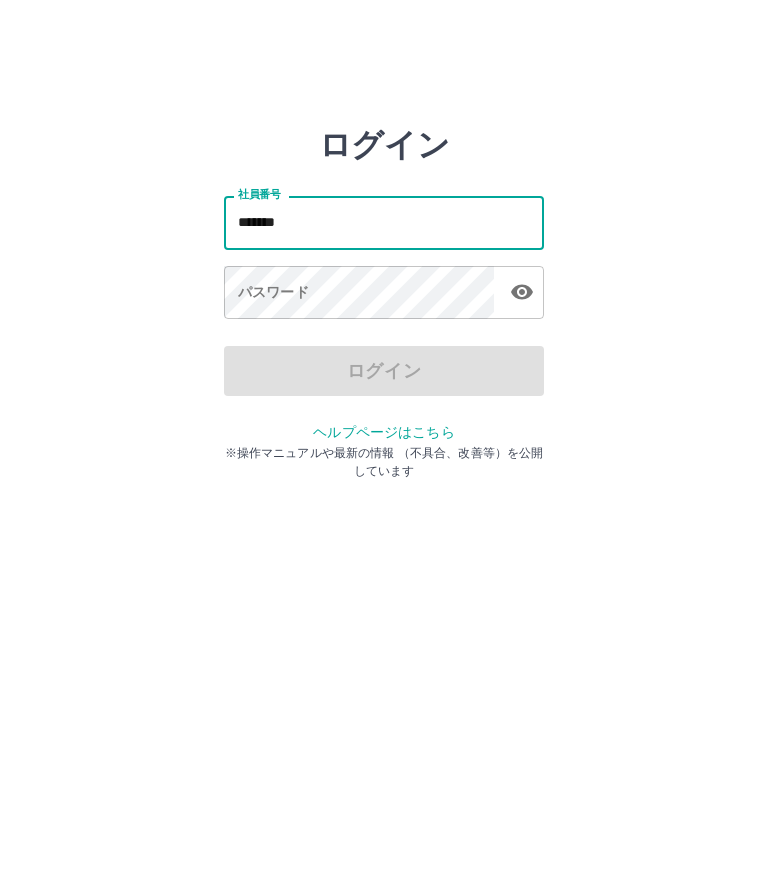 type on "*******" 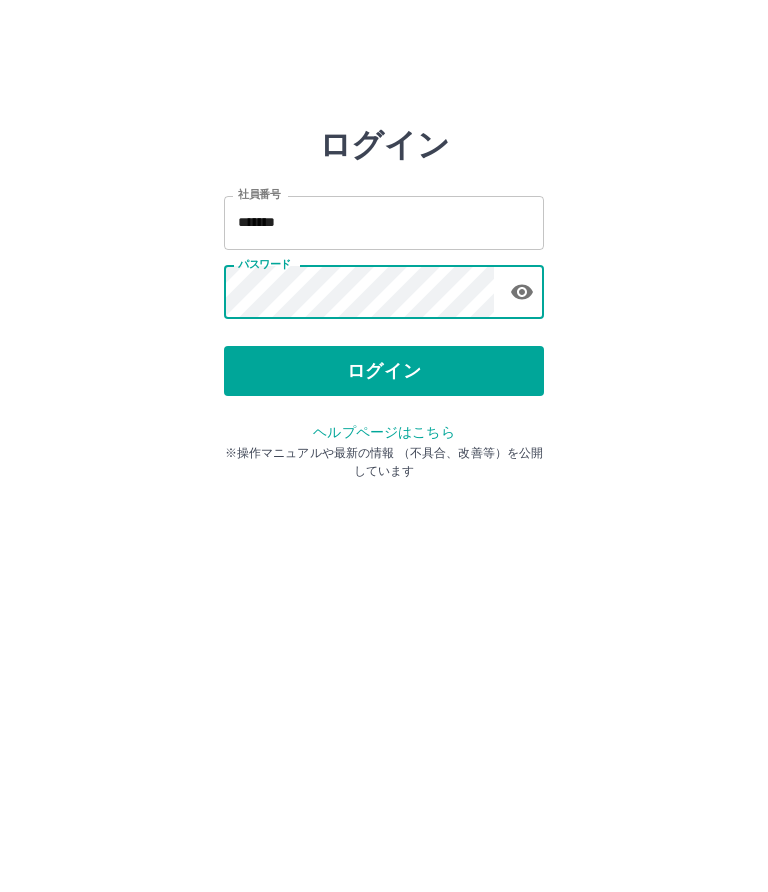 click on "ログイン" at bounding box center [384, 371] 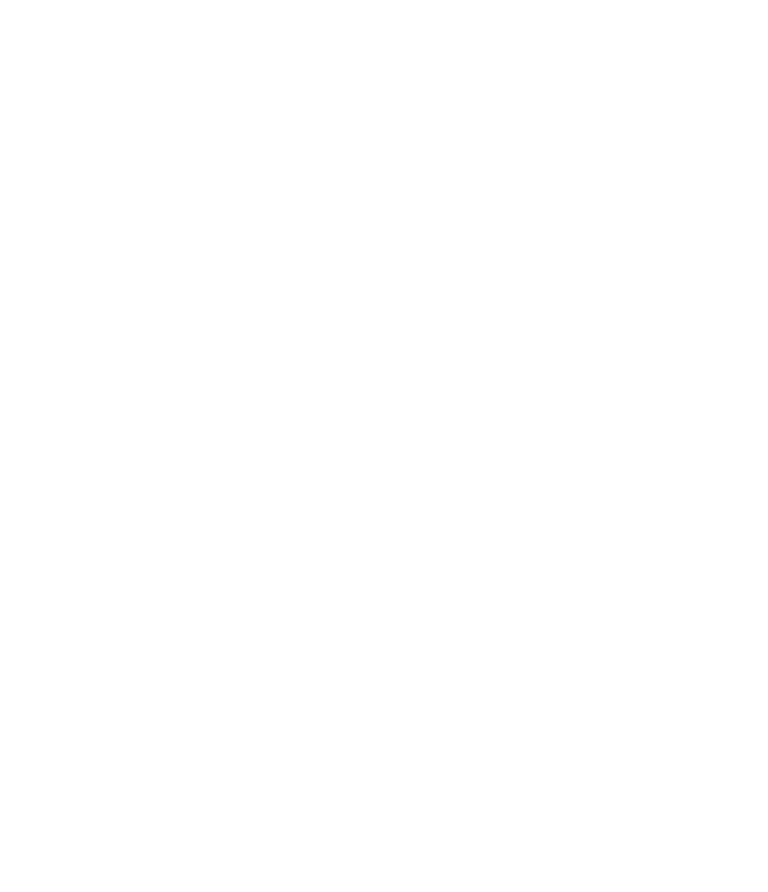 scroll, scrollTop: 0, scrollLeft: 0, axis: both 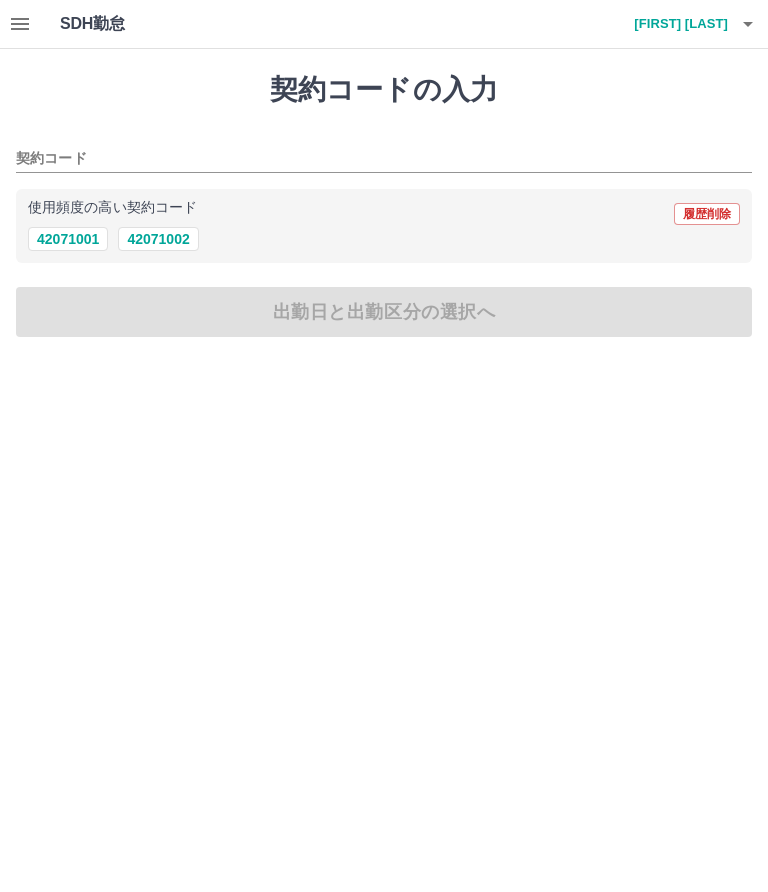 click on "42071002" at bounding box center (158, 239) 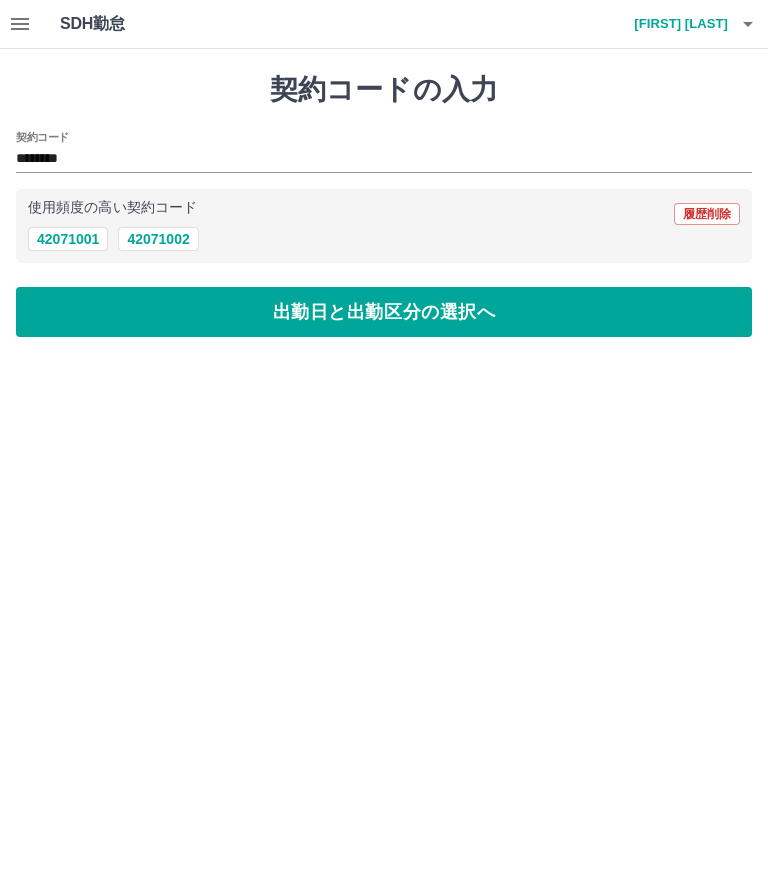 type on "********" 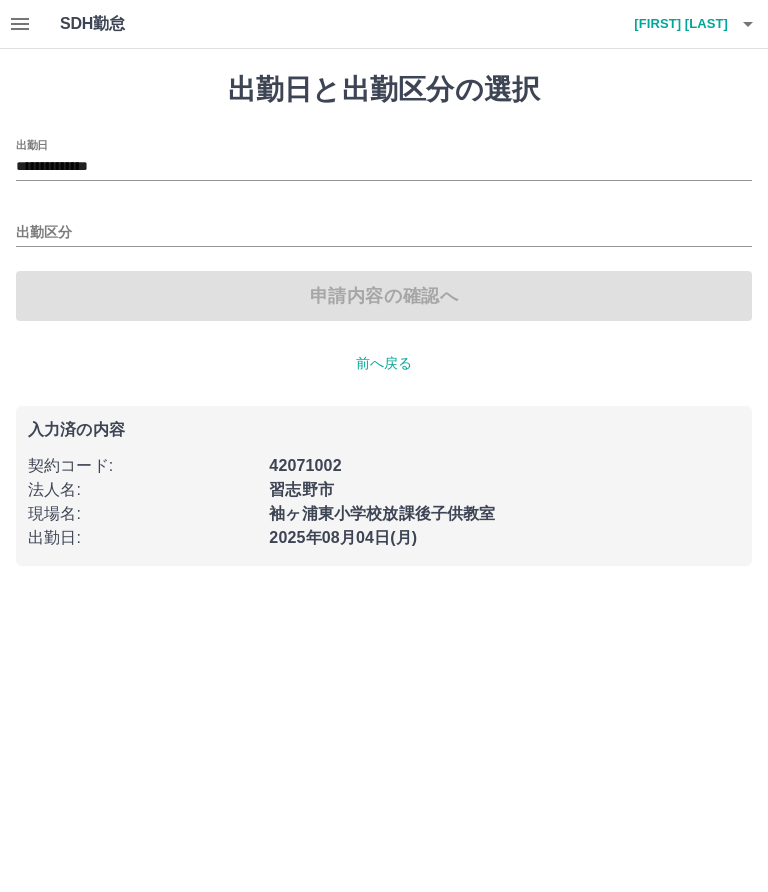 click on "**********" at bounding box center [384, 167] 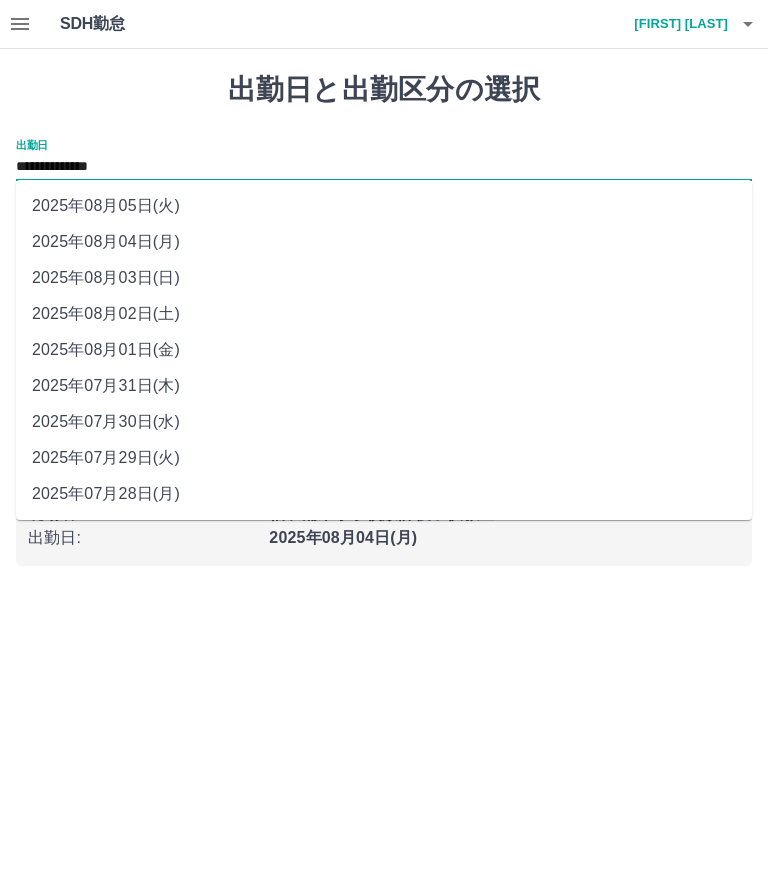 click on "2025年08月02日(土)" at bounding box center [384, 314] 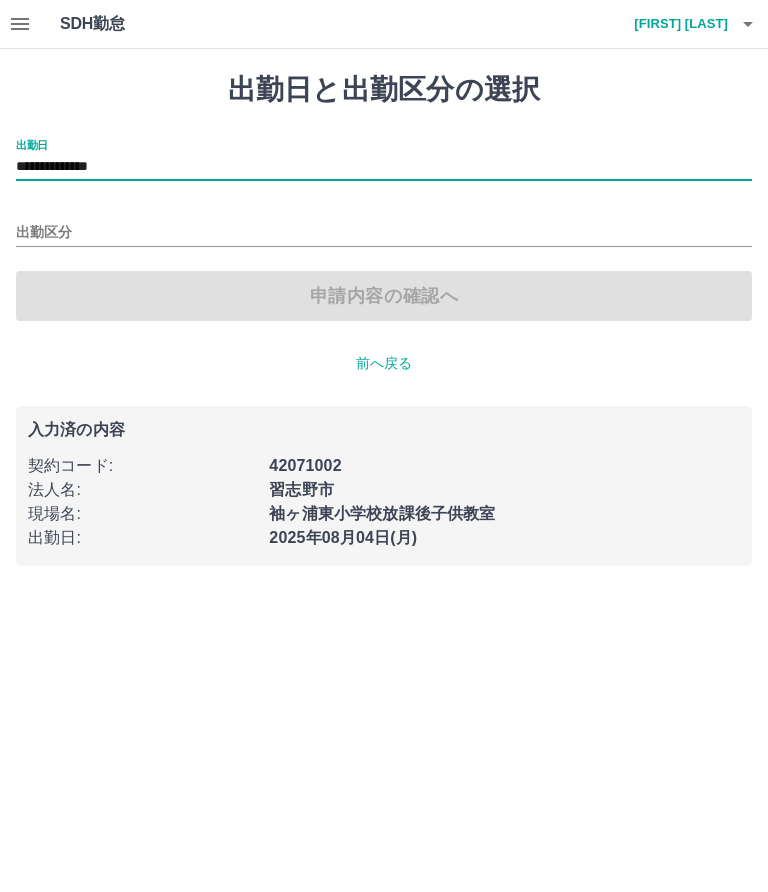 click on "出勤区分" at bounding box center (384, 233) 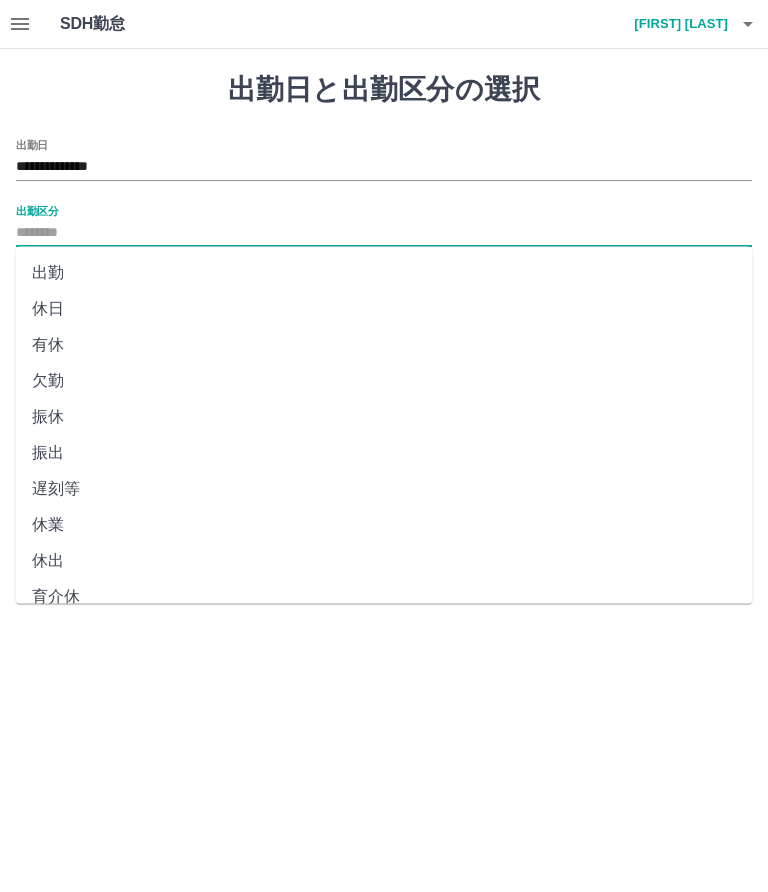 click on "休日" at bounding box center [384, 309] 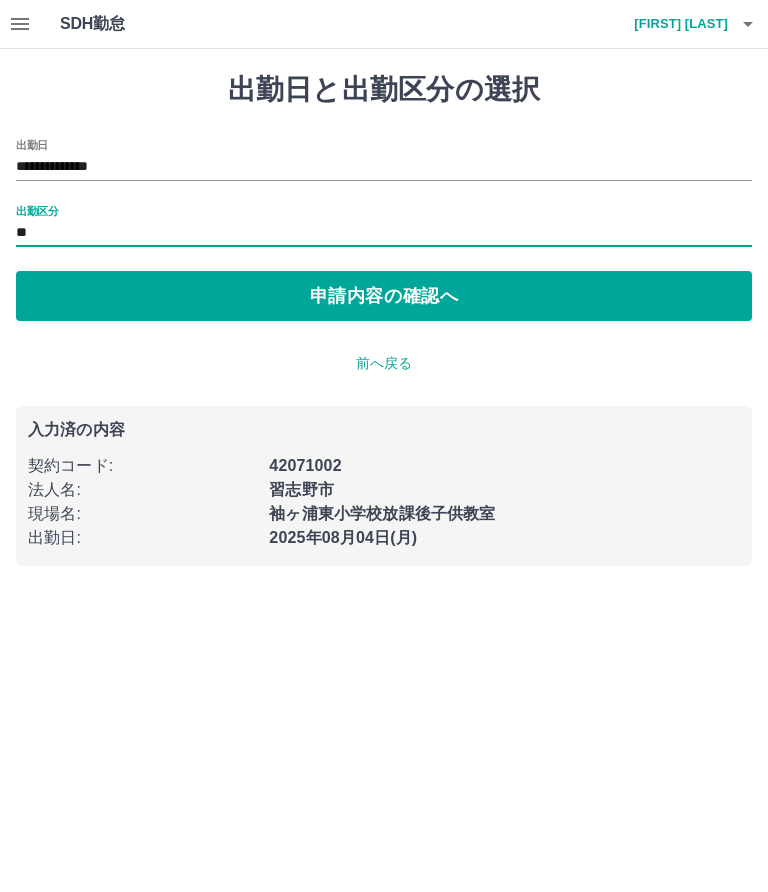 click on "申請内容の確認へ" at bounding box center [384, 296] 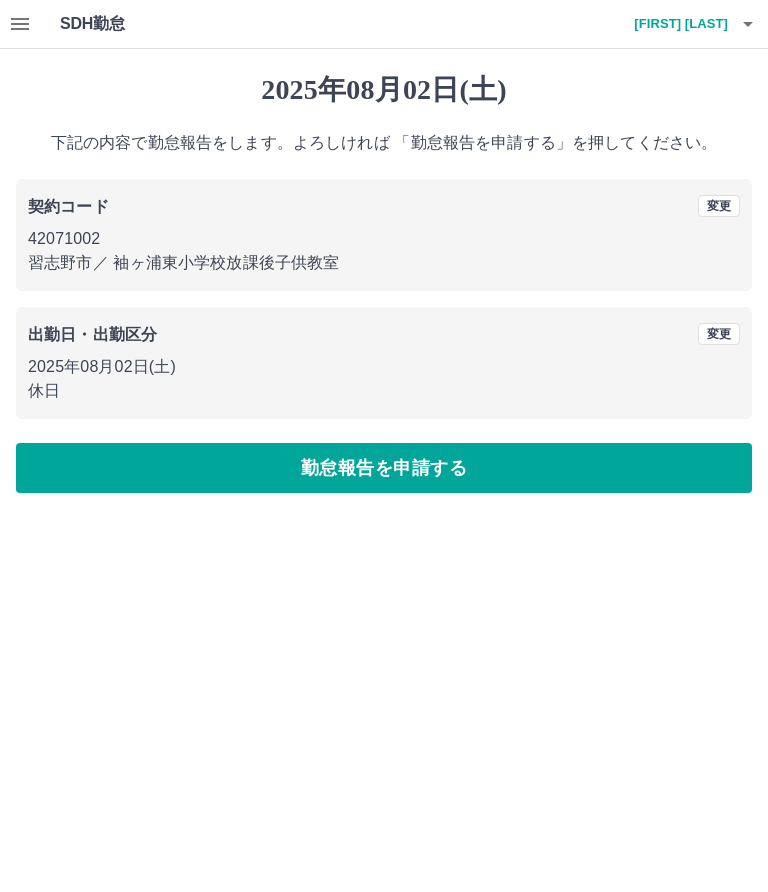 click on "勤怠報告を申請する" at bounding box center (384, 468) 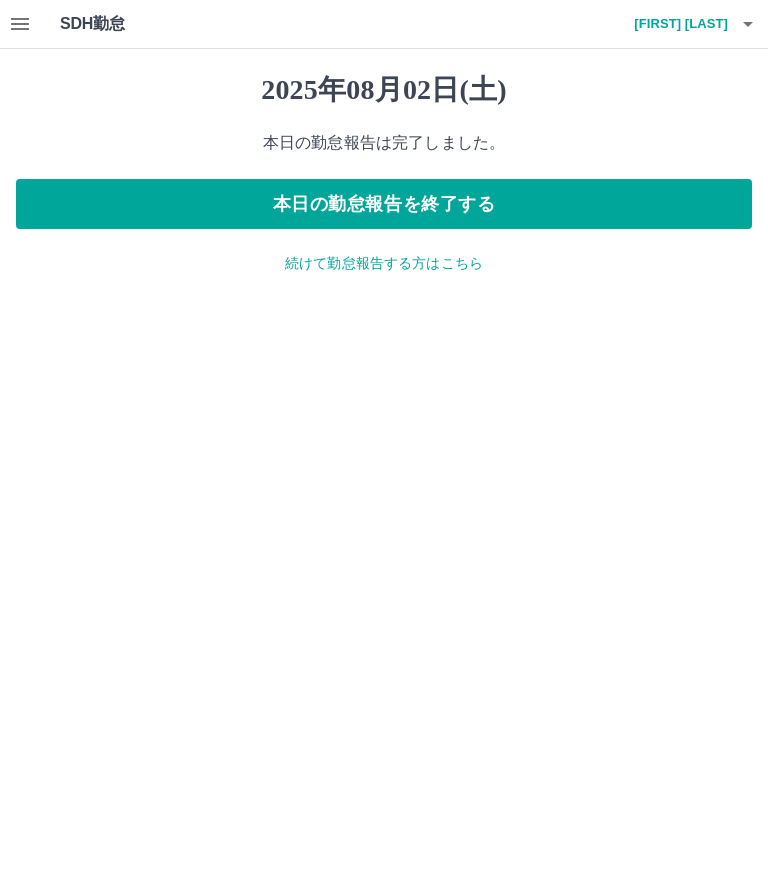click on "続けて勤怠報告する方はこちら" at bounding box center [384, 263] 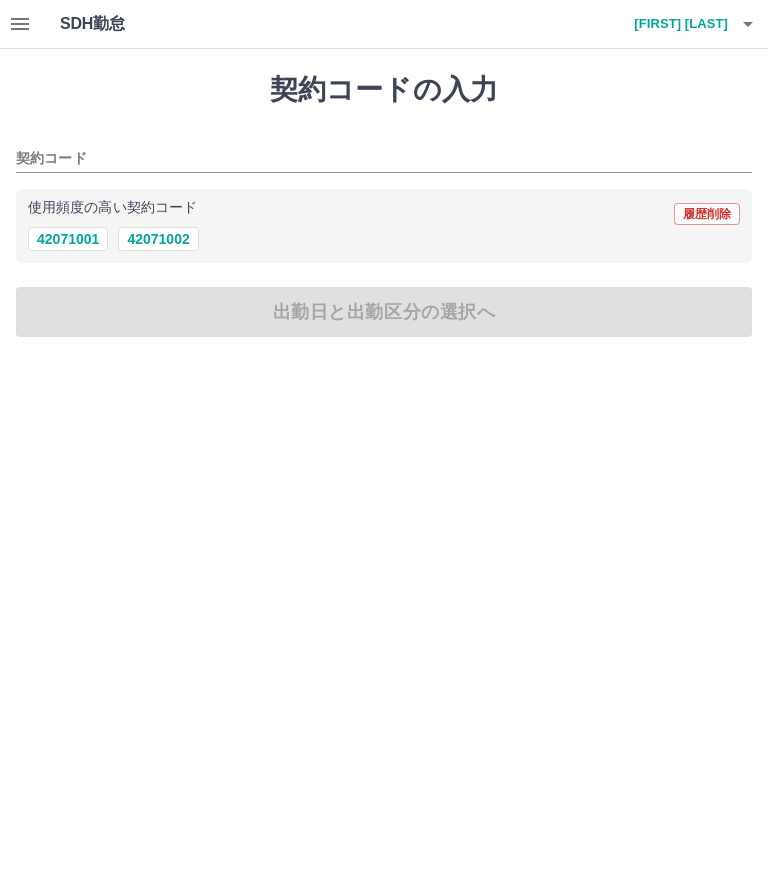 click on "42071002" at bounding box center [158, 239] 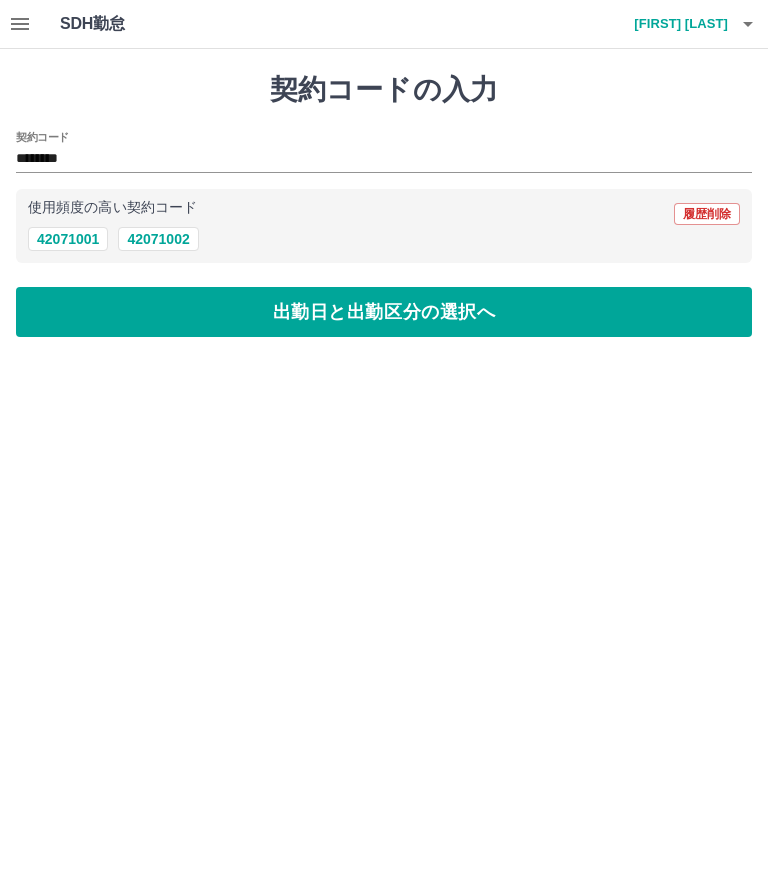click on "出勤日と出勤区分の選択へ" at bounding box center [384, 312] 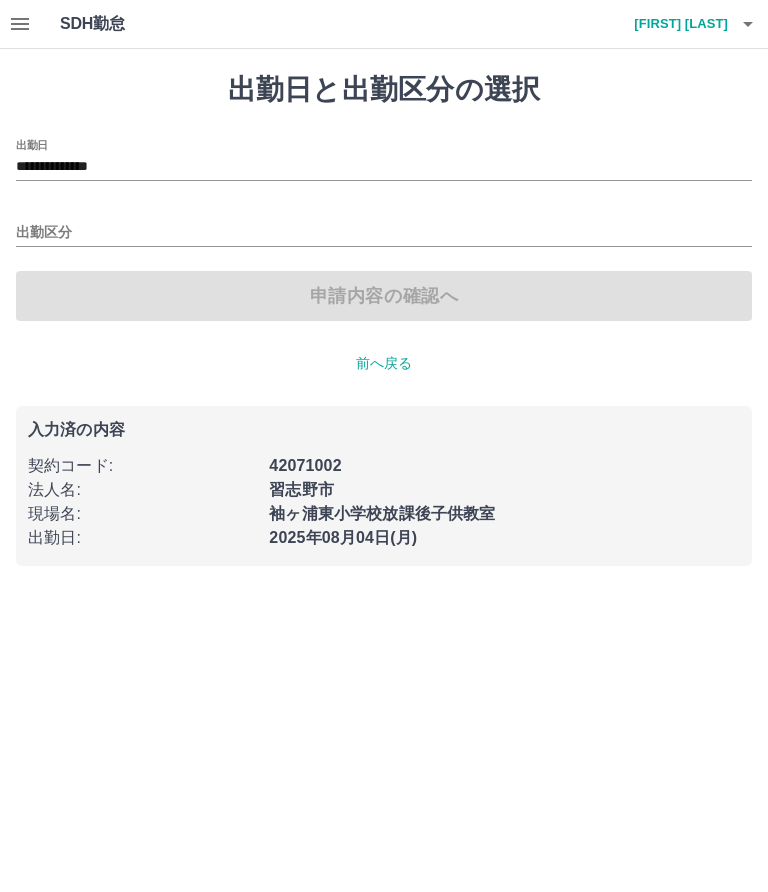 click on "**********" at bounding box center (384, 167) 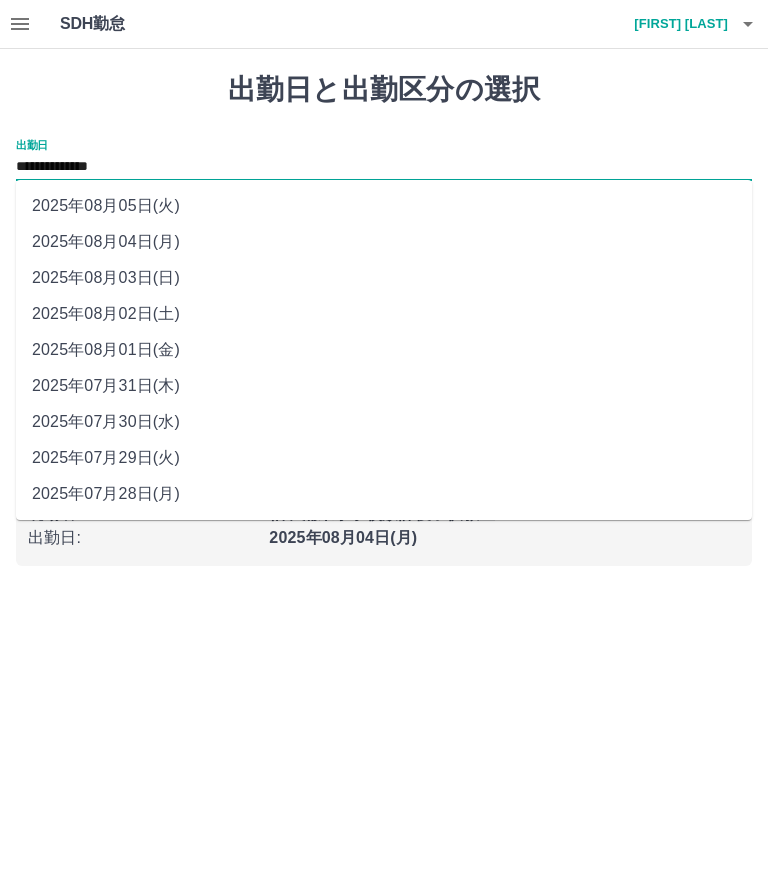 click on "2025年08月03日(日)" at bounding box center [384, 278] 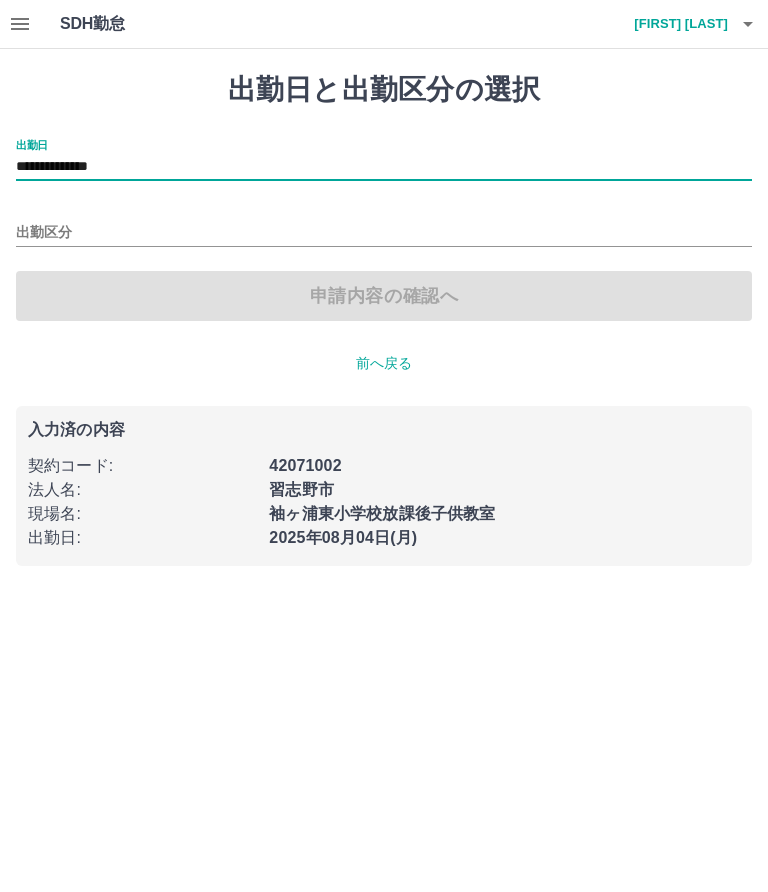 click on "出勤区分" at bounding box center [384, 233] 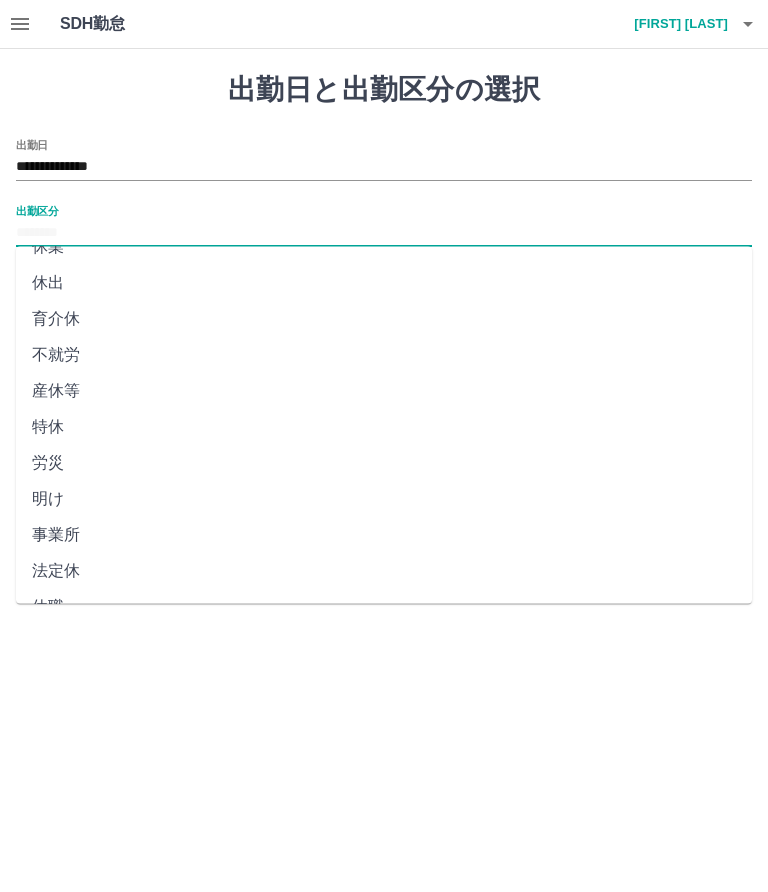 scroll, scrollTop: 276, scrollLeft: 0, axis: vertical 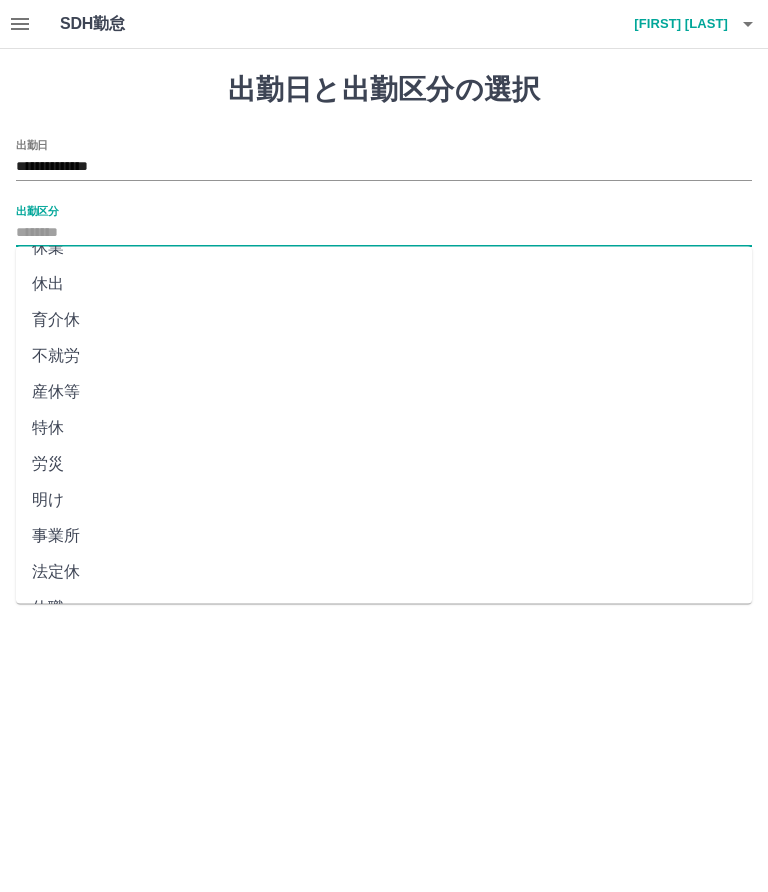 click on "法定休" at bounding box center (384, 573) 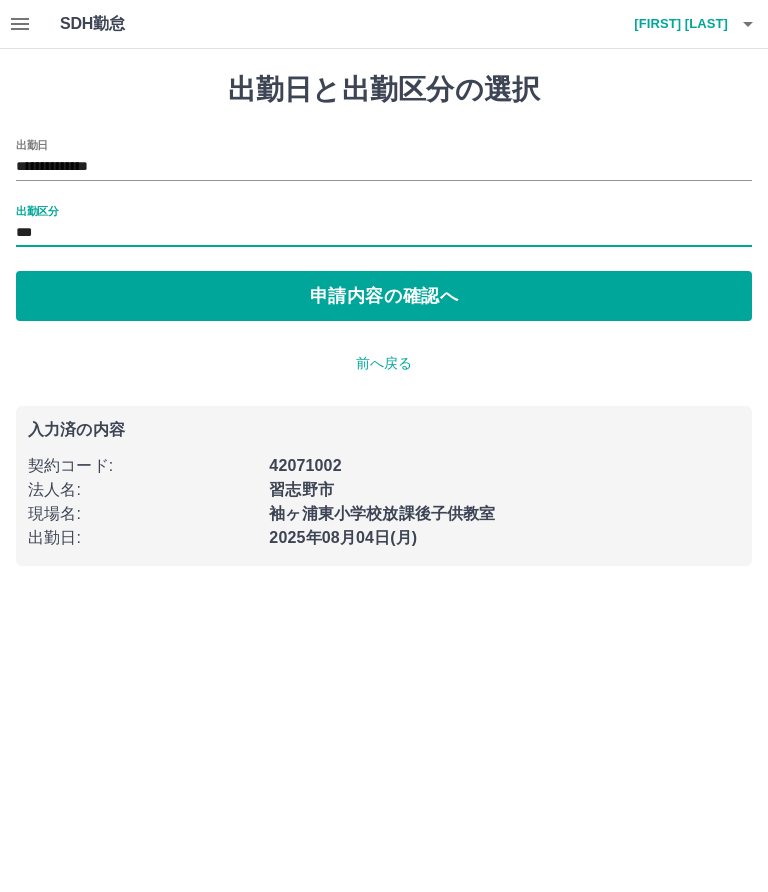 type on "***" 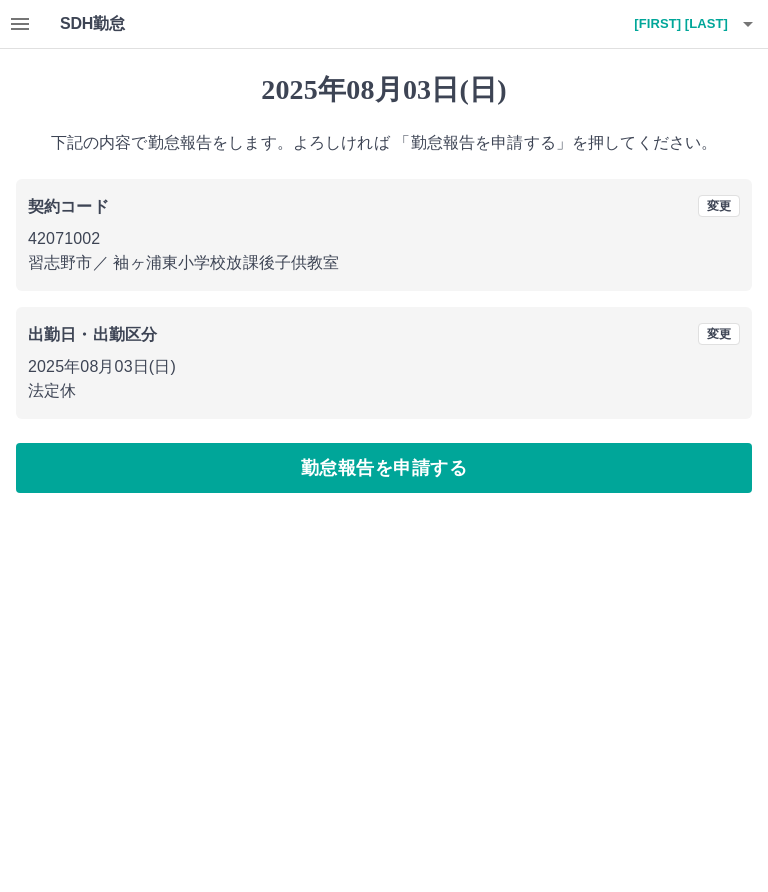 click on "勤怠報告を申請する" at bounding box center (384, 468) 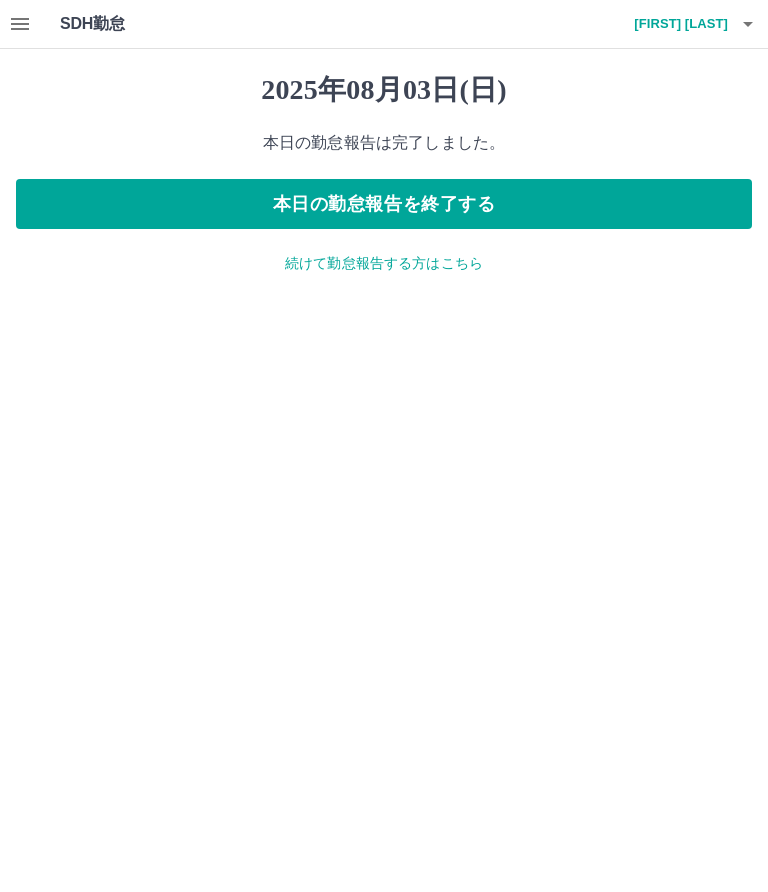 click on "本日の勤怠報告を終了する" at bounding box center [384, 204] 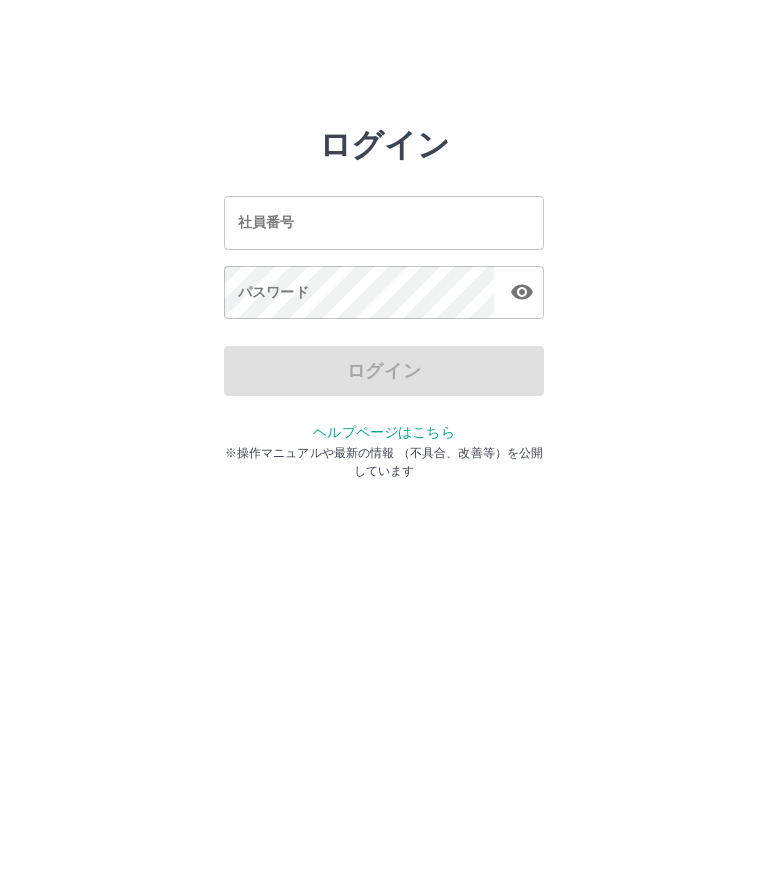 scroll, scrollTop: 0, scrollLeft: 0, axis: both 